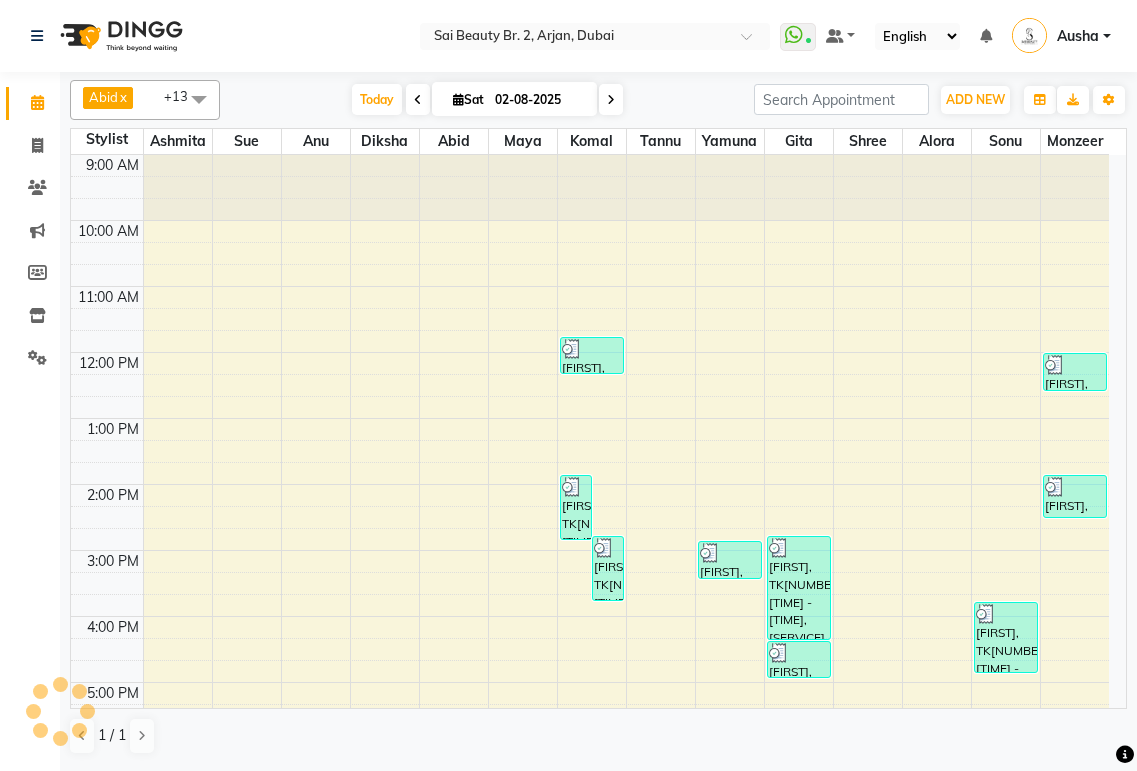 scroll, scrollTop: 0, scrollLeft: 0, axis: both 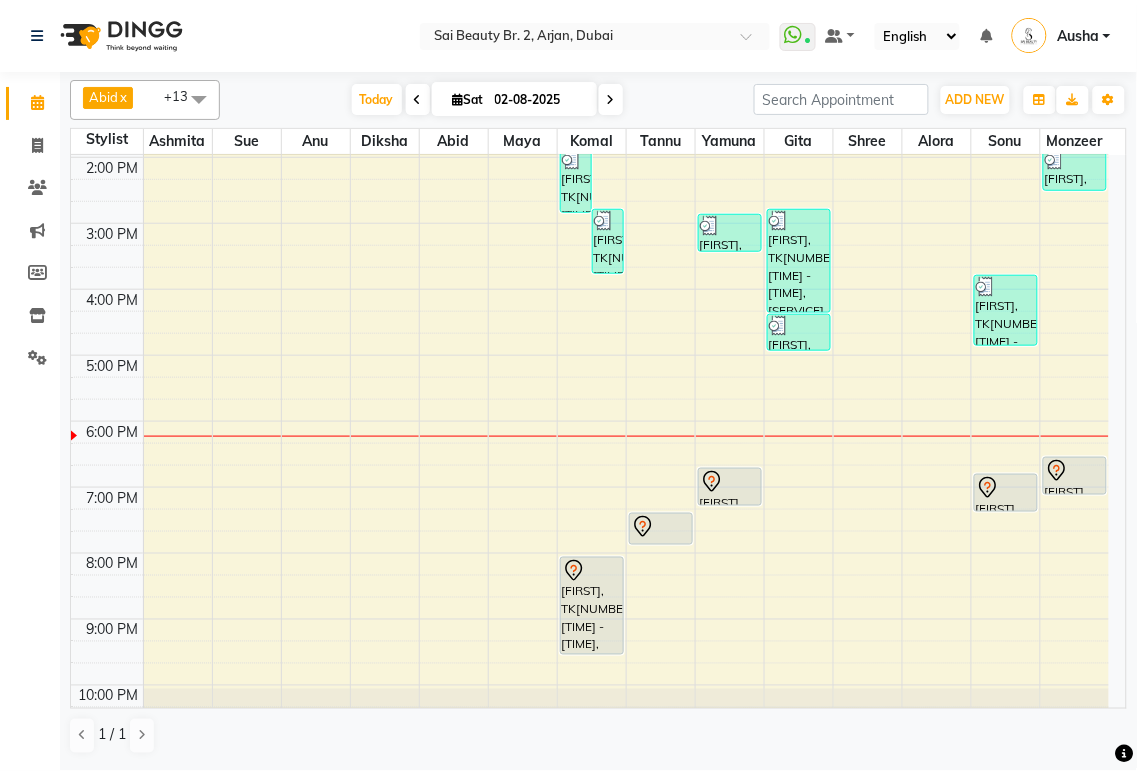 click 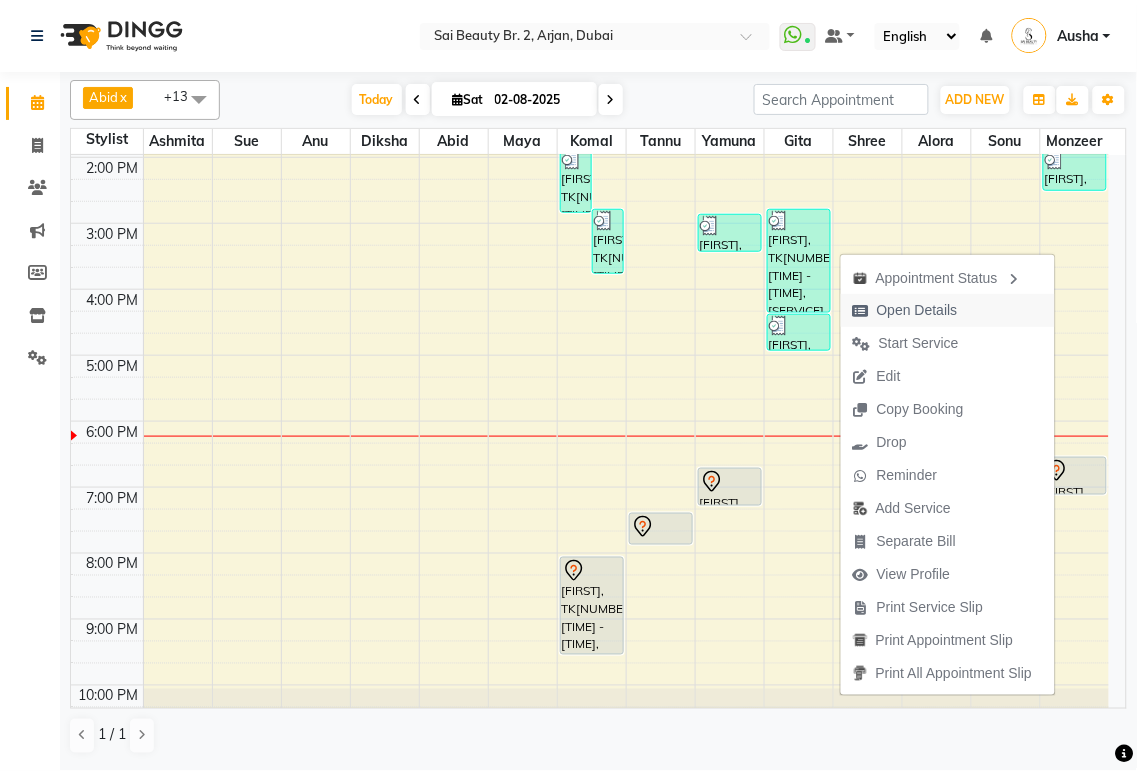 click on "Open Details" at bounding box center (917, 310) 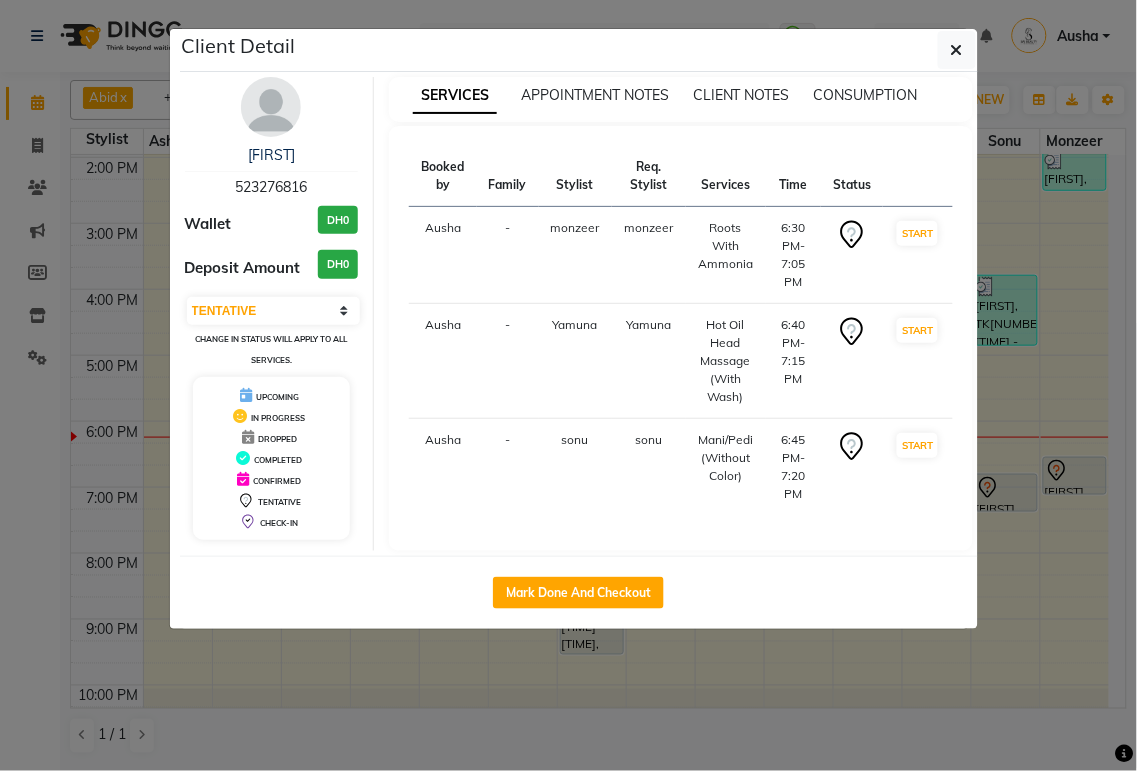 click on "Client Detail  [FIRST]    [NUMBER] Wallet DH[NUMBER] Deposit Amount  DH[NUMBER]  Select IN SERVICE CONFIRMED TENTATIVE CHECK IN MARK DONE DROPPED UPCOMING Change in status will apply to all services. UPCOMING IN PROGRESS DROPPED COMPLETED CONFIRMED TENTATIVE CHECK-IN SERVICES APPOINTMENT NOTES CLIENT NOTES CONSUMPTION Booked by Family Stylist Req. Stylist Services Time Status  Ausha  - monzeer monzeer  Roots With Ammonia   [TIME] - [TIME]   START   Ausha  - Yamuna Yamuna  Hot Oil Head Massage (With Wash)   [TIME] - [TIME]   START   Ausha  - sonu sonu  Mani/Pedi (Without Color)   [TIME] - [TIME]   START   Mark Done And Checkout" 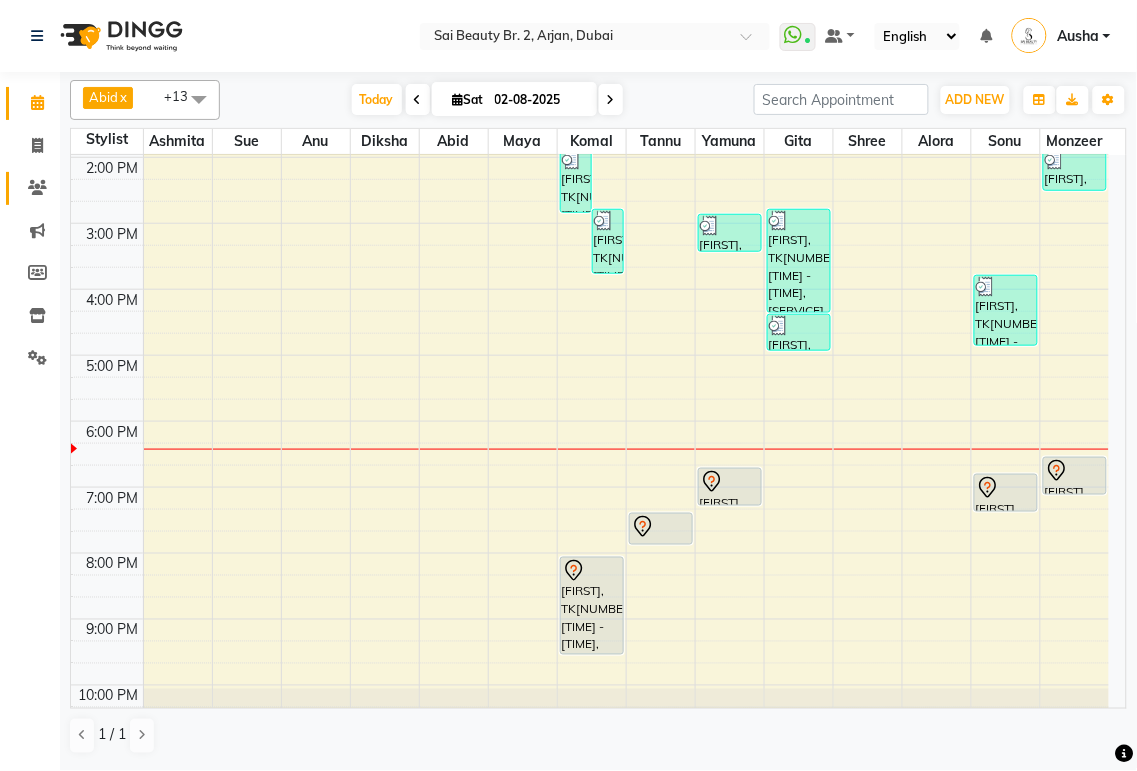 click 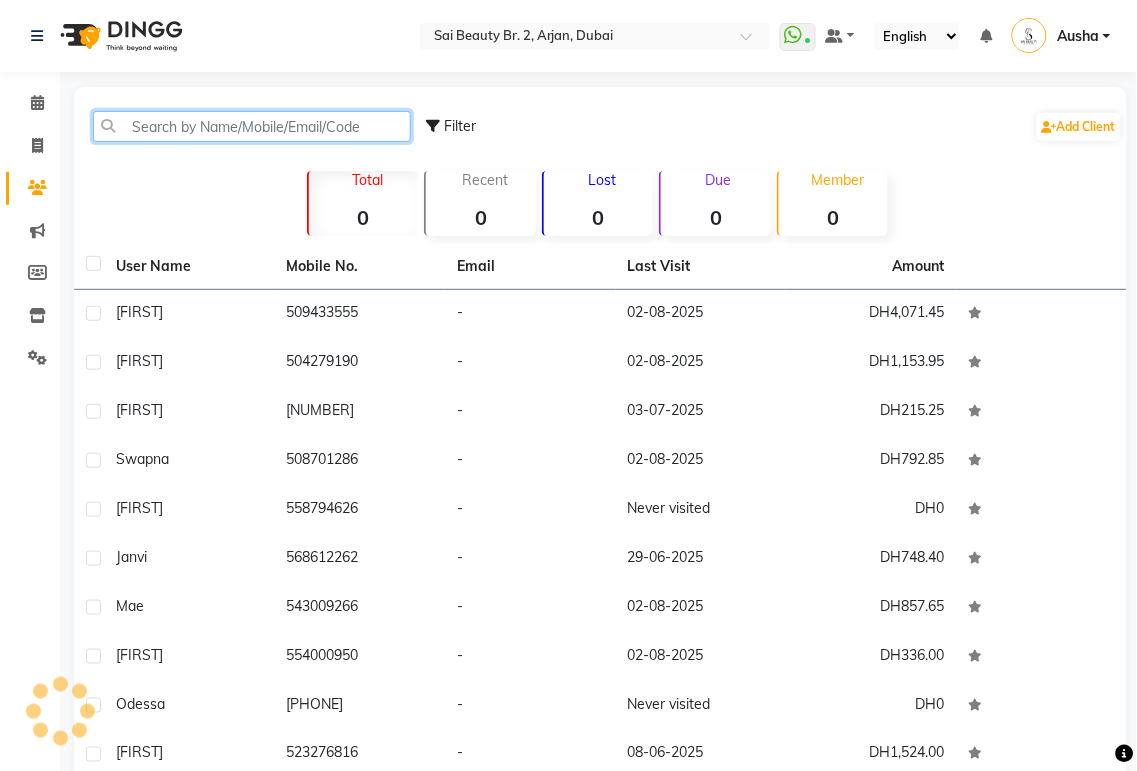 click 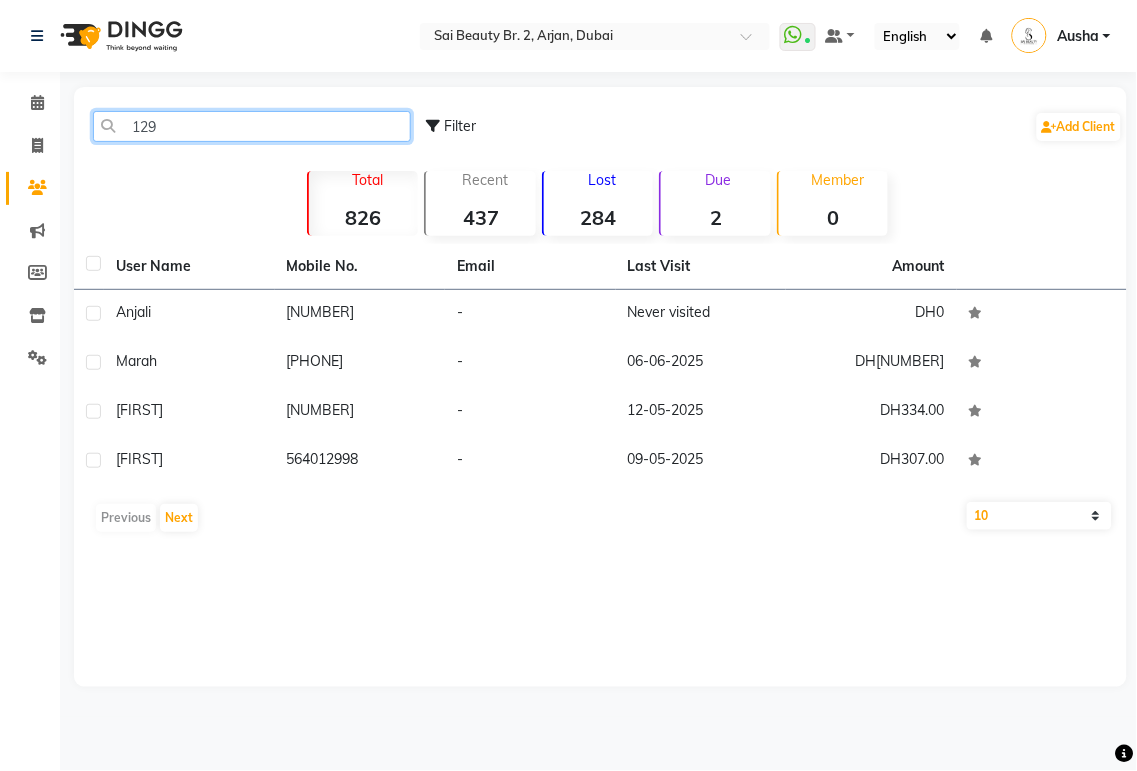 click on "129" 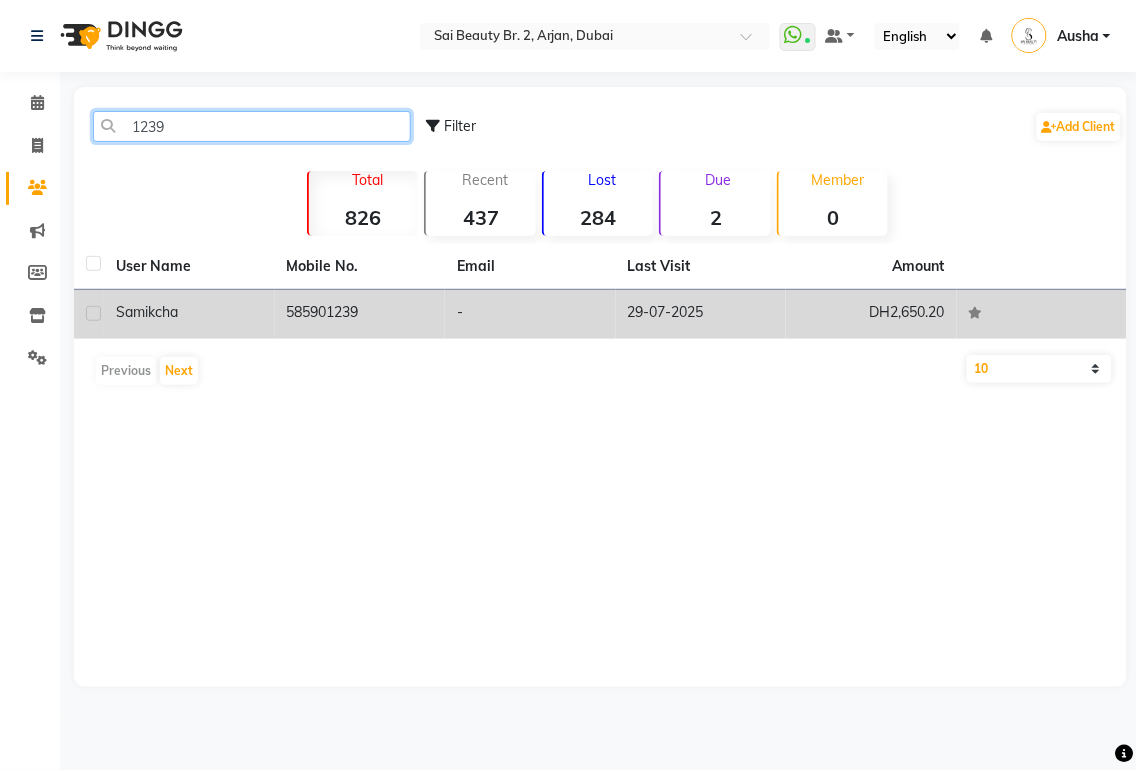 type on "1239" 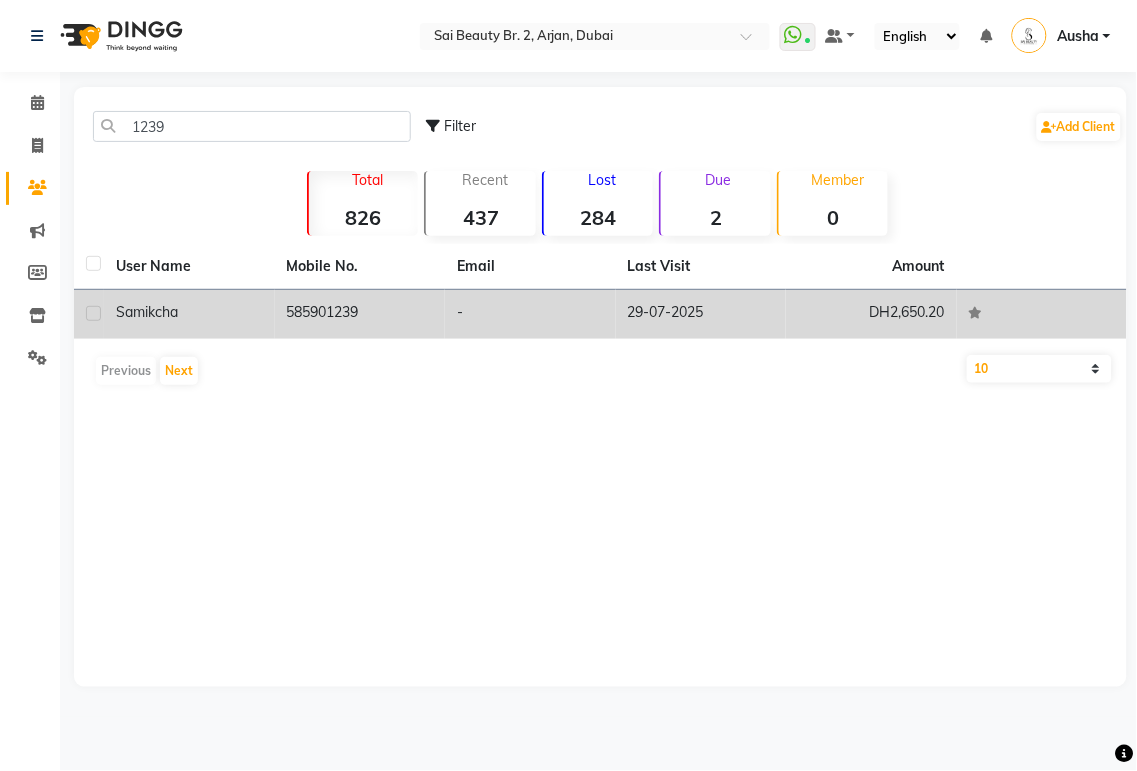click on "Samikcha" 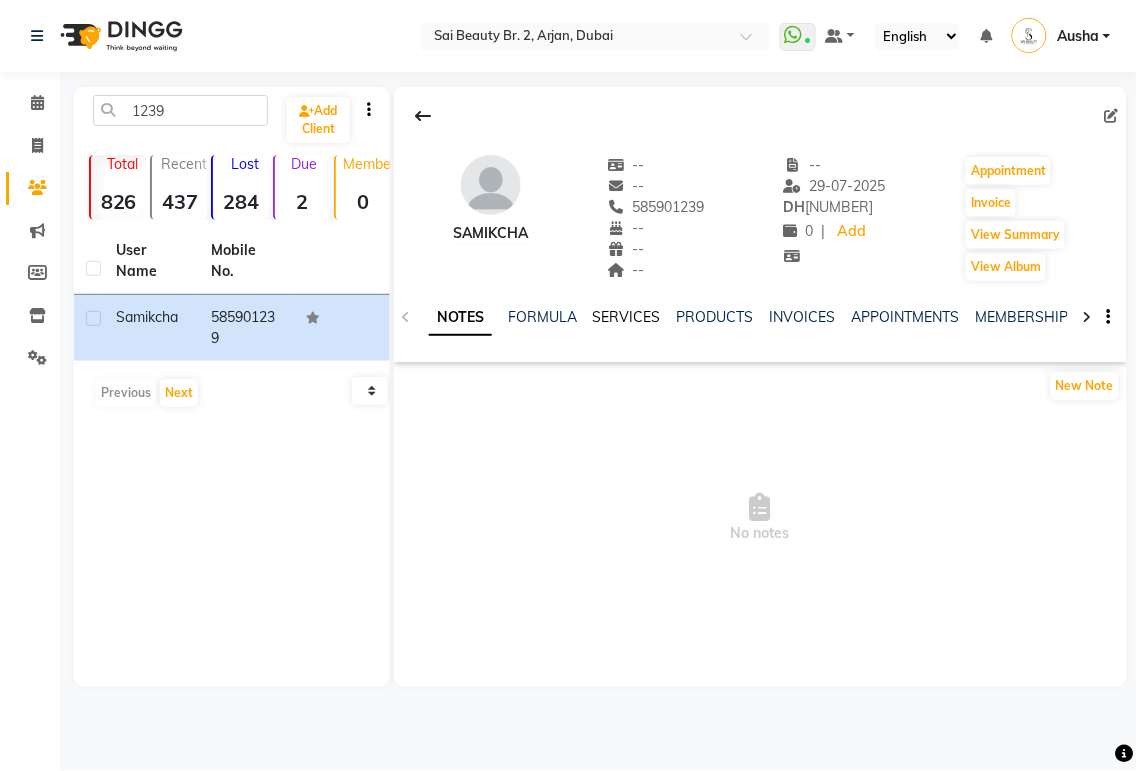 click on "SERVICES" 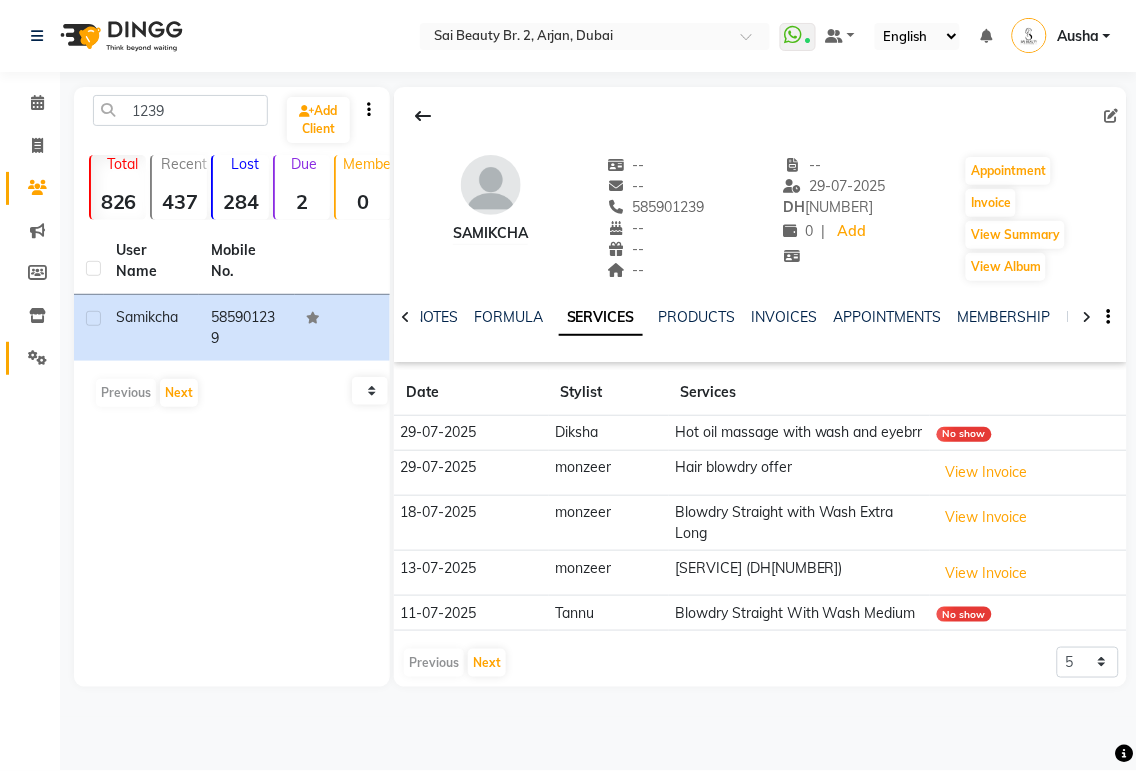 click 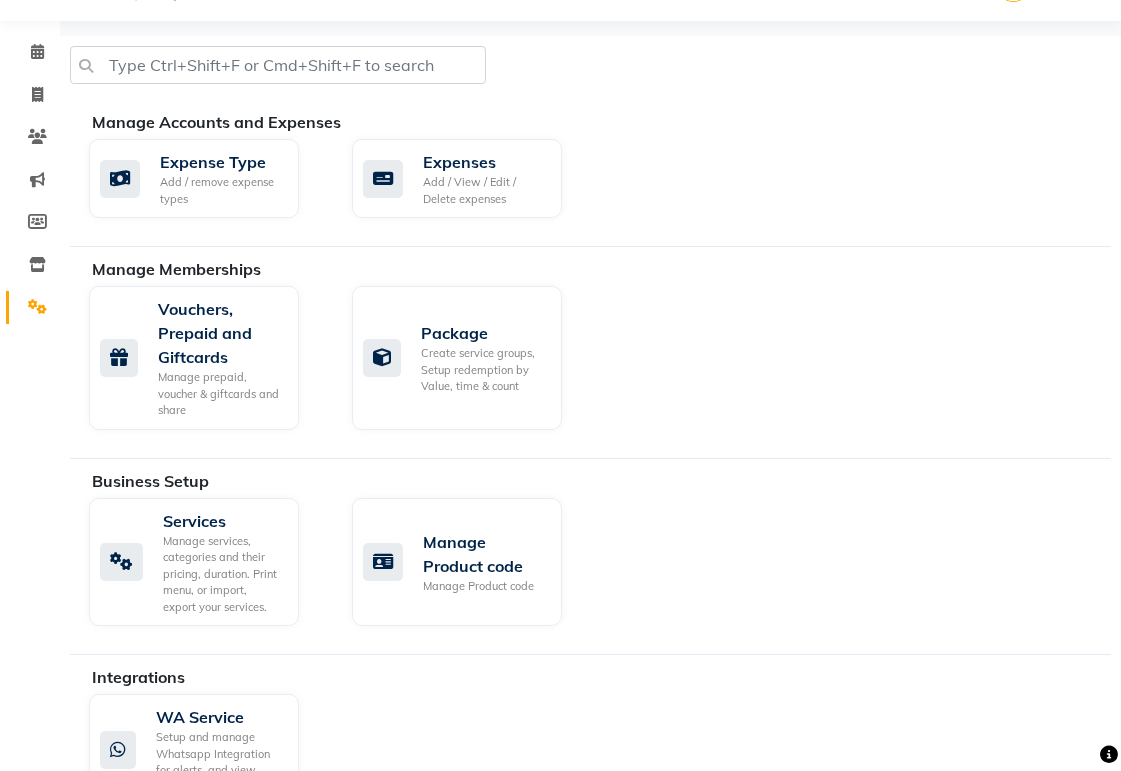 scroll, scrollTop: 124, scrollLeft: 0, axis: vertical 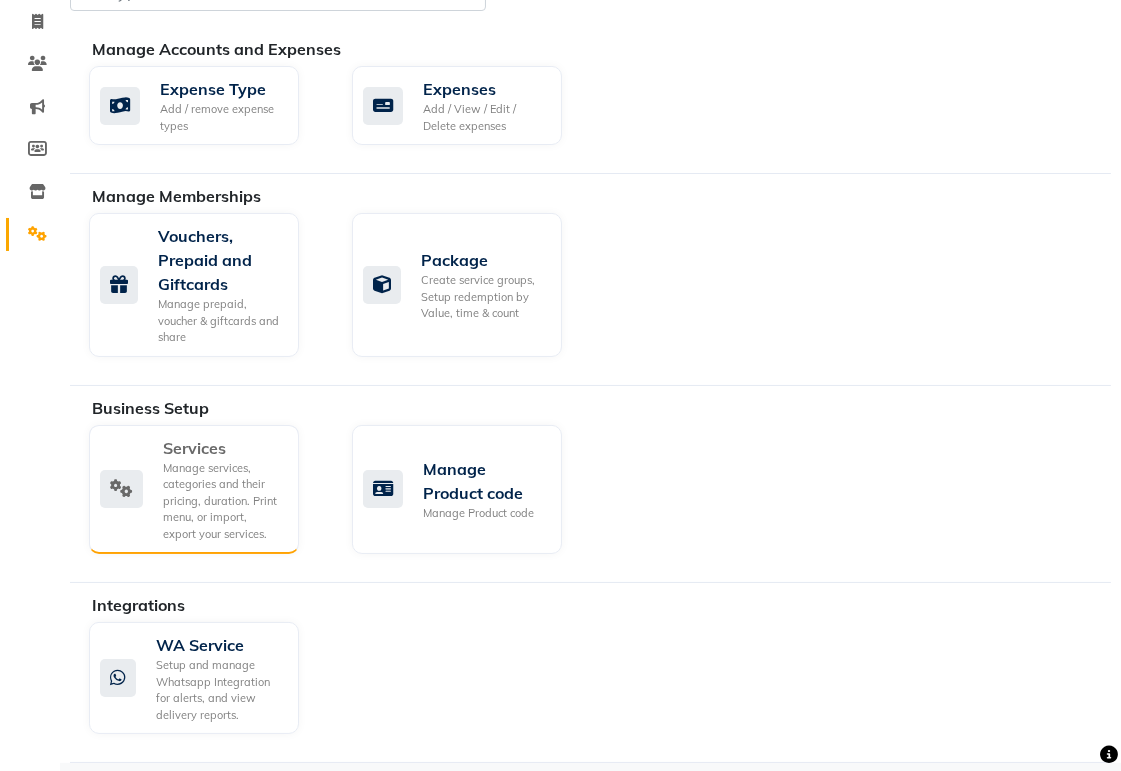click 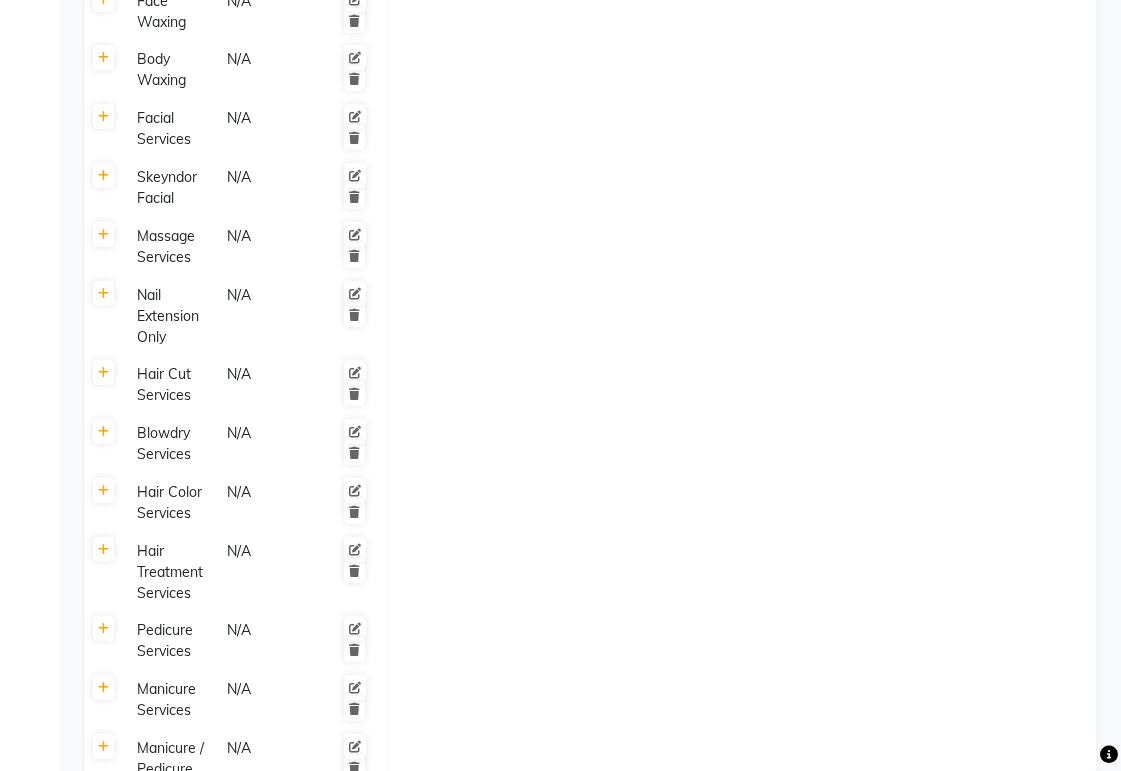 scroll, scrollTop: 1205, scrollLeft: 0, axis: vertical 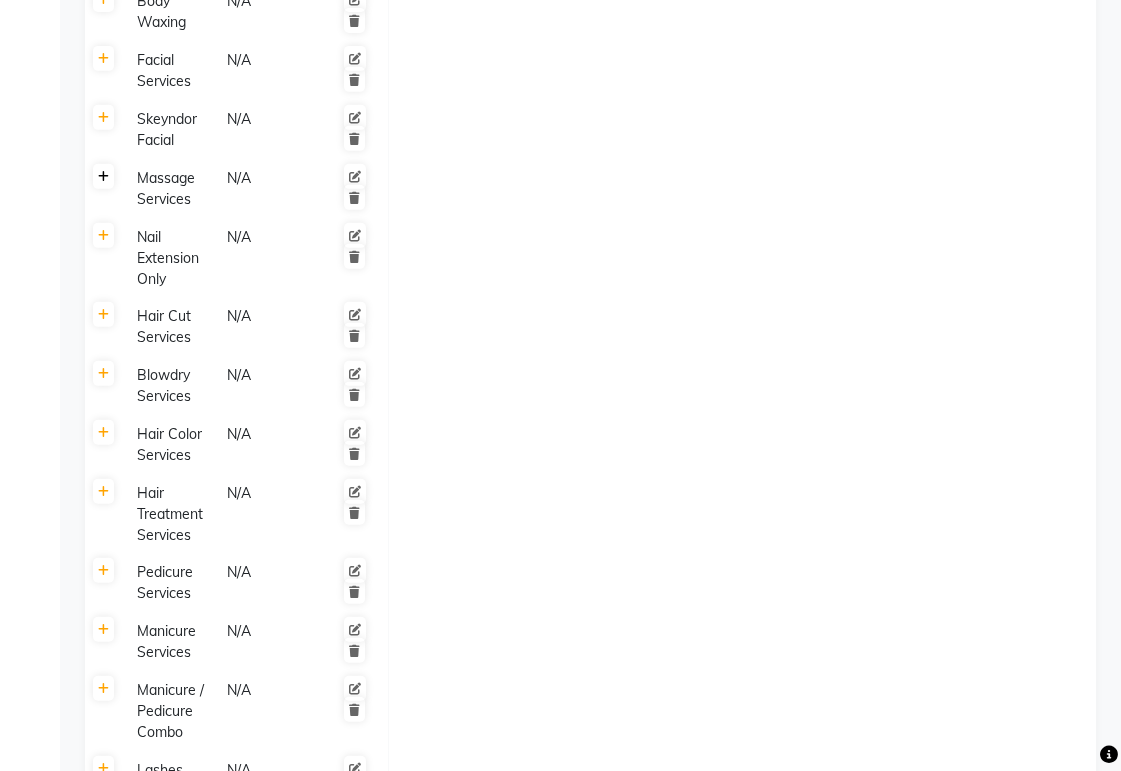click 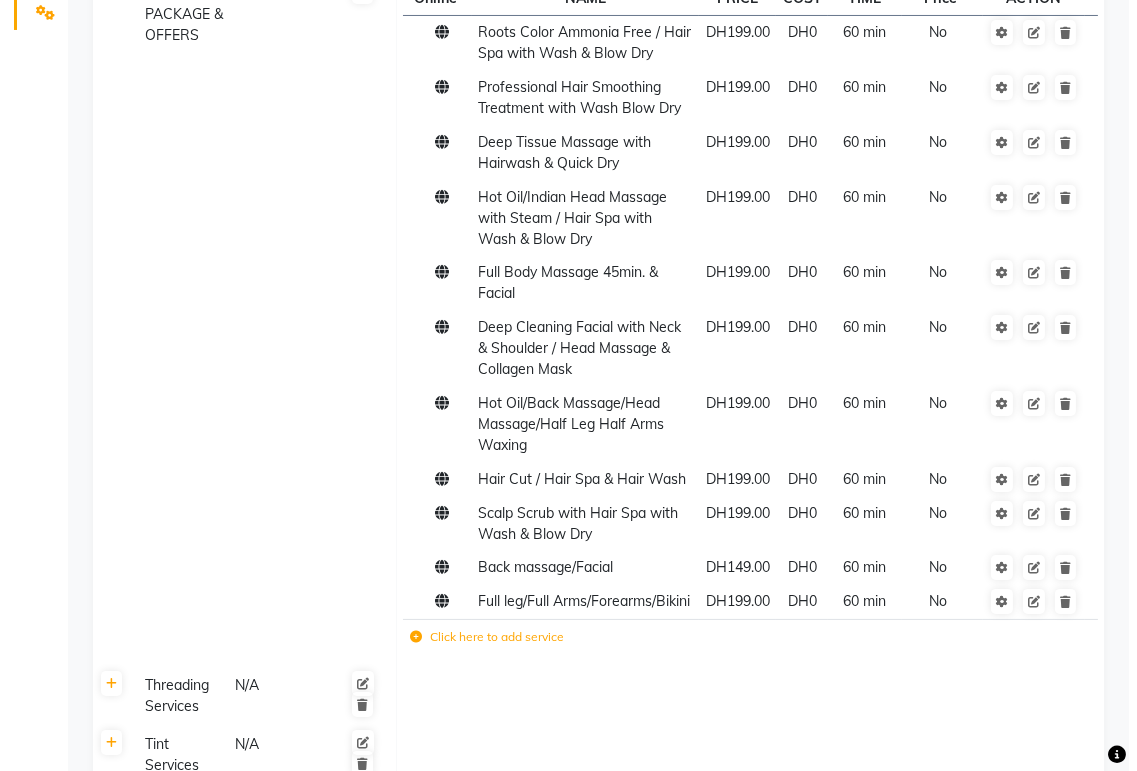 scroll, scrollTop: 0, scrollLeft: 0, axis: both 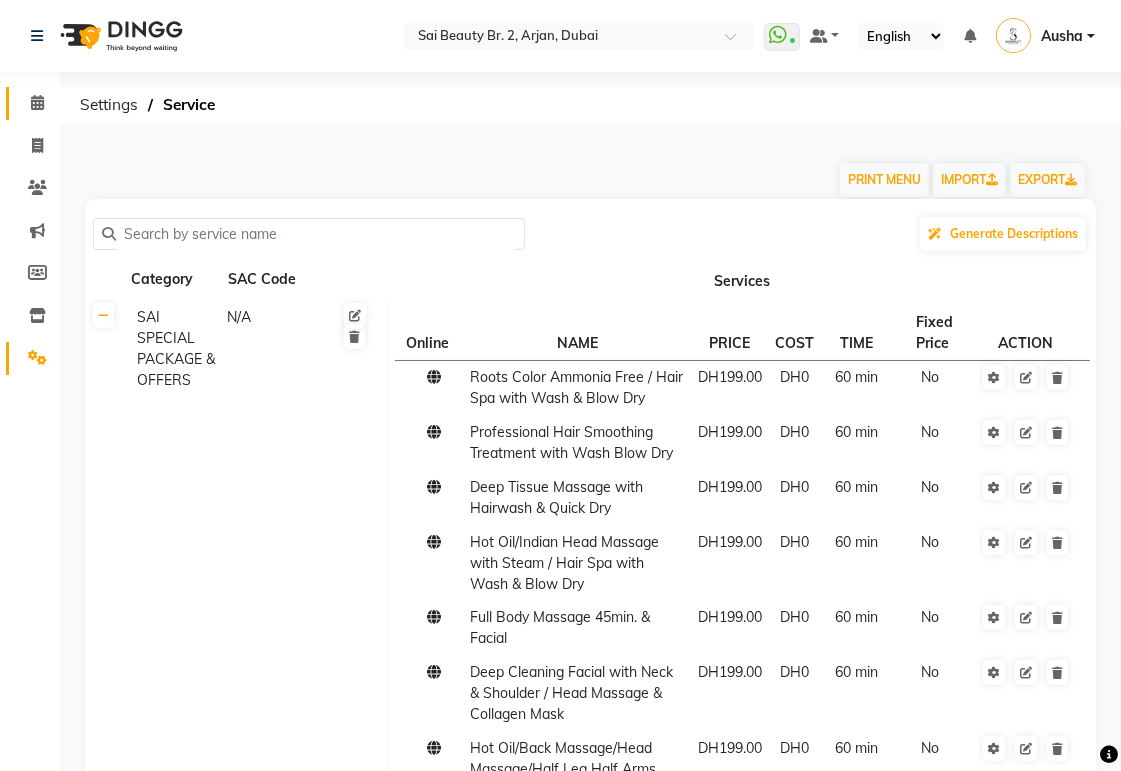 click 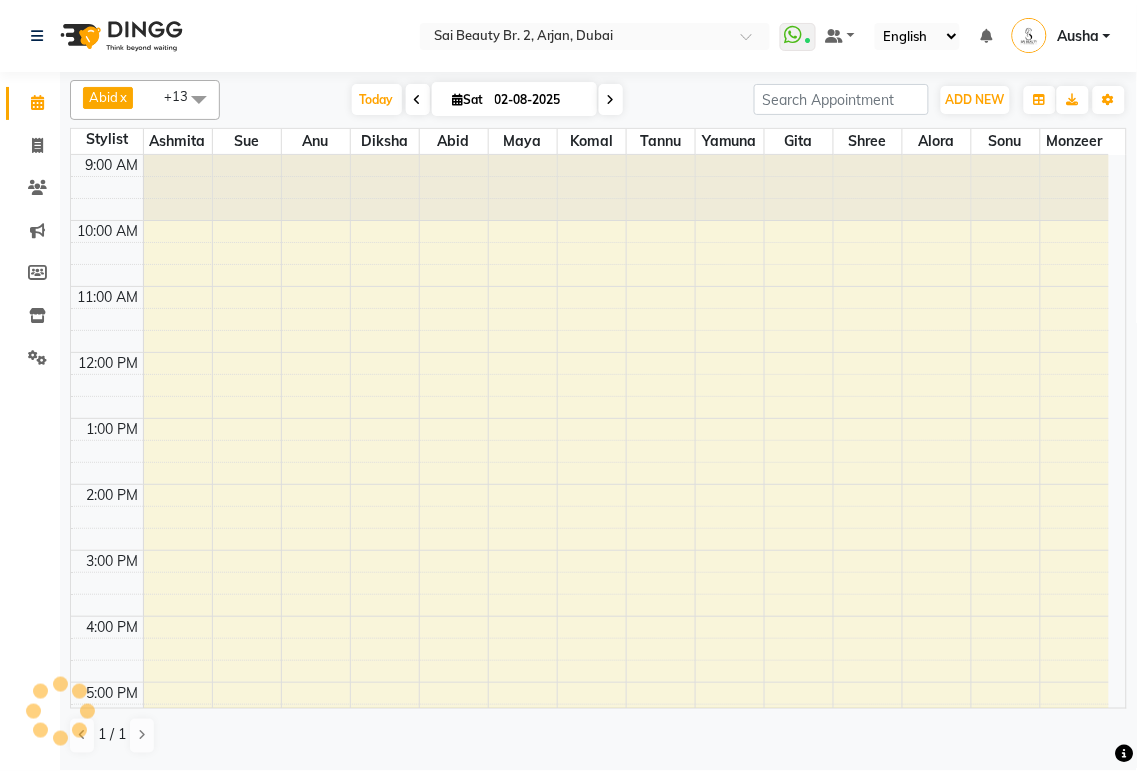 scroll, scrollTop: 0, scrollLeft: 0, axis: both 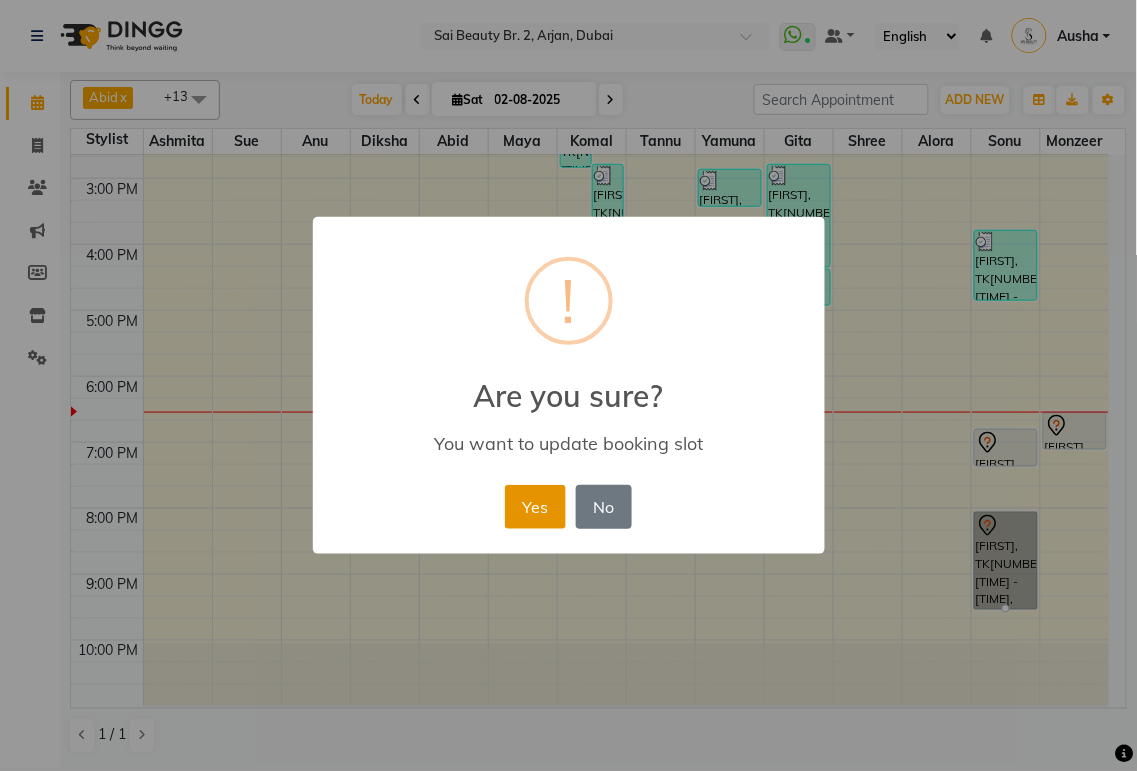 click on "Yes" at bounding box center (535, 507) 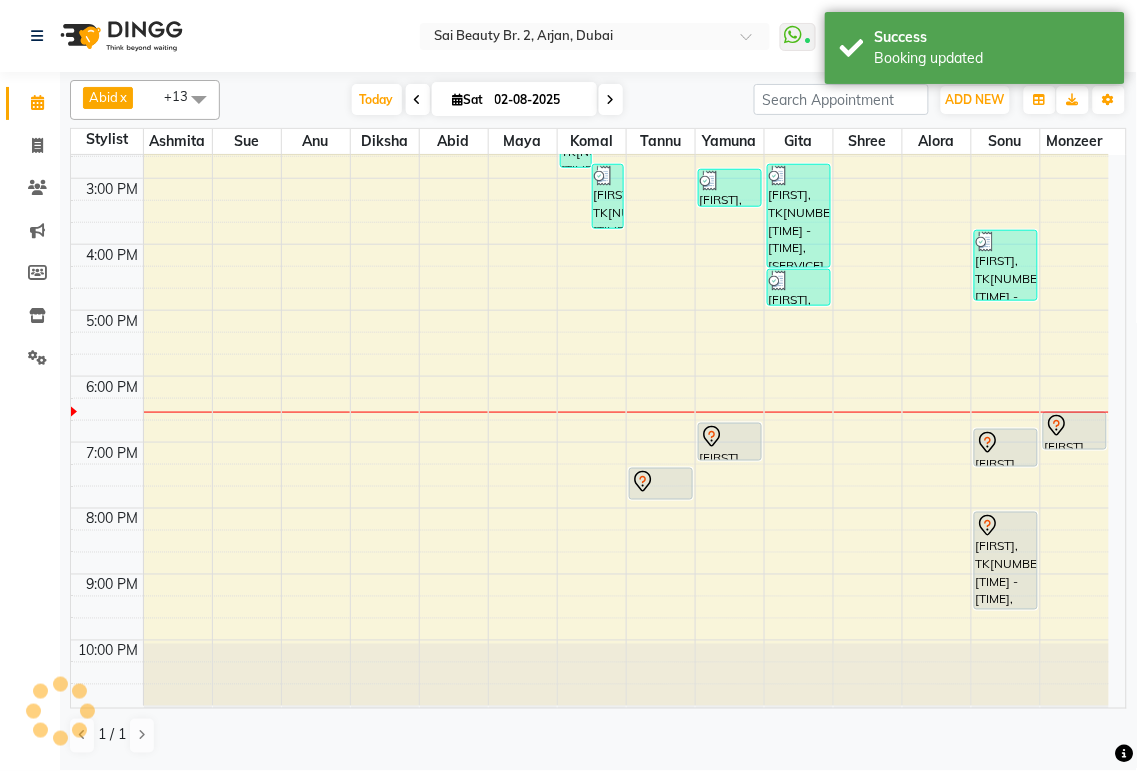 click on "sonu" at bounding box center (1006, 141) 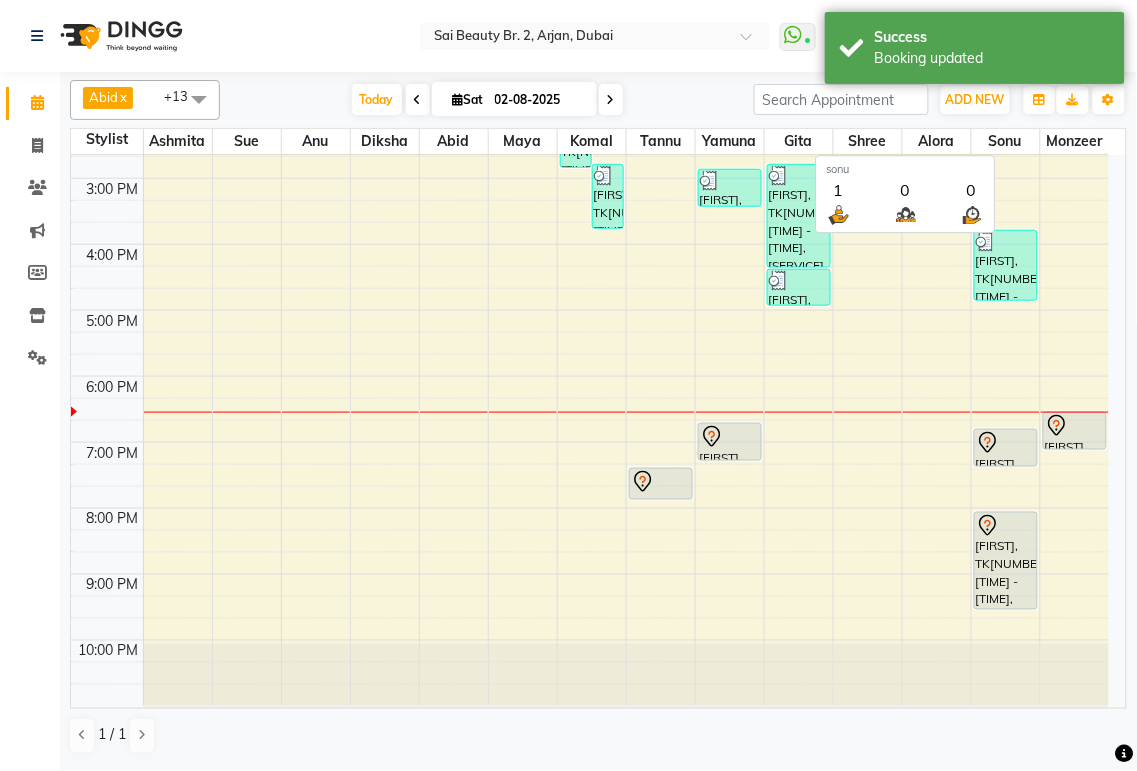 click at bounding box center (626, 475) 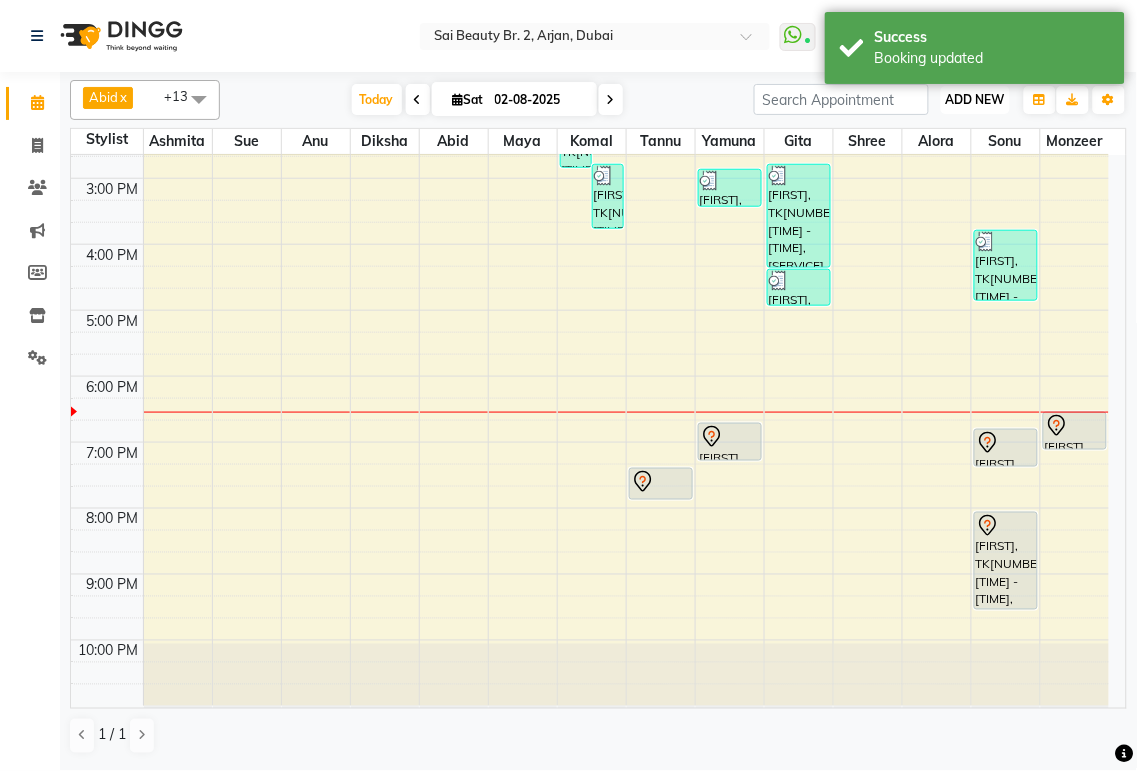 click on "ADD NEW" at bounding box center (975, 99) 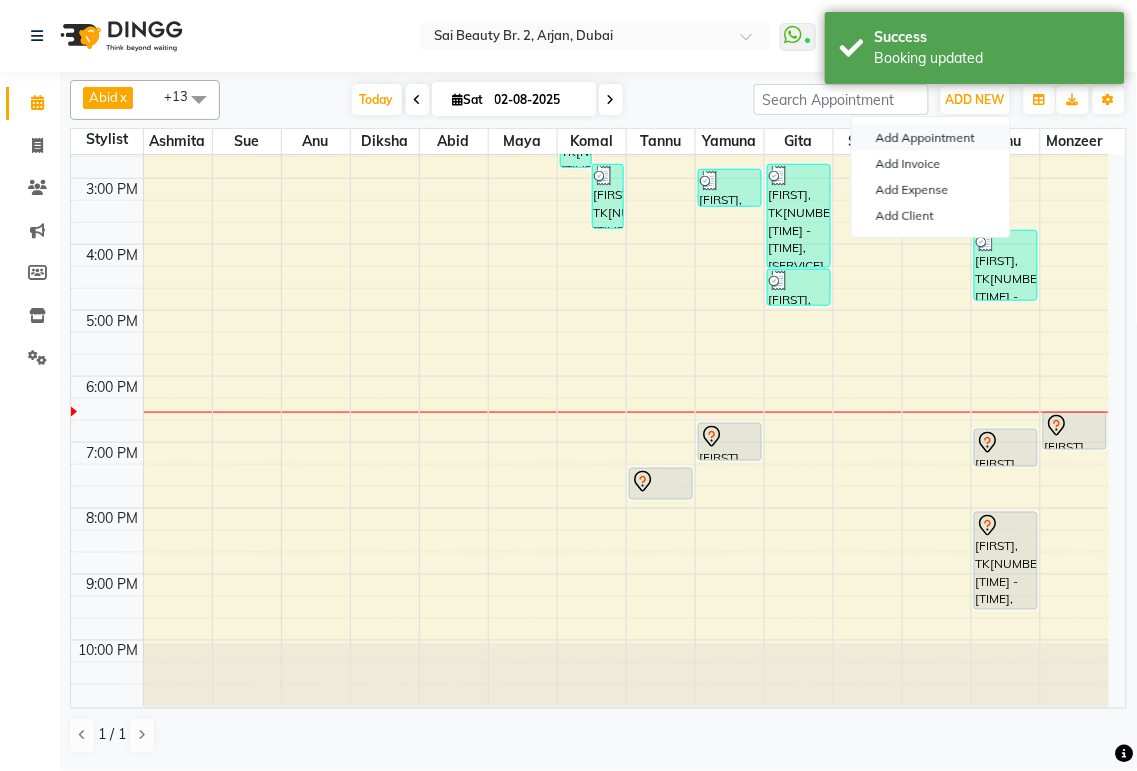 click on "Add Appointment" at bounding box center (931, 138) 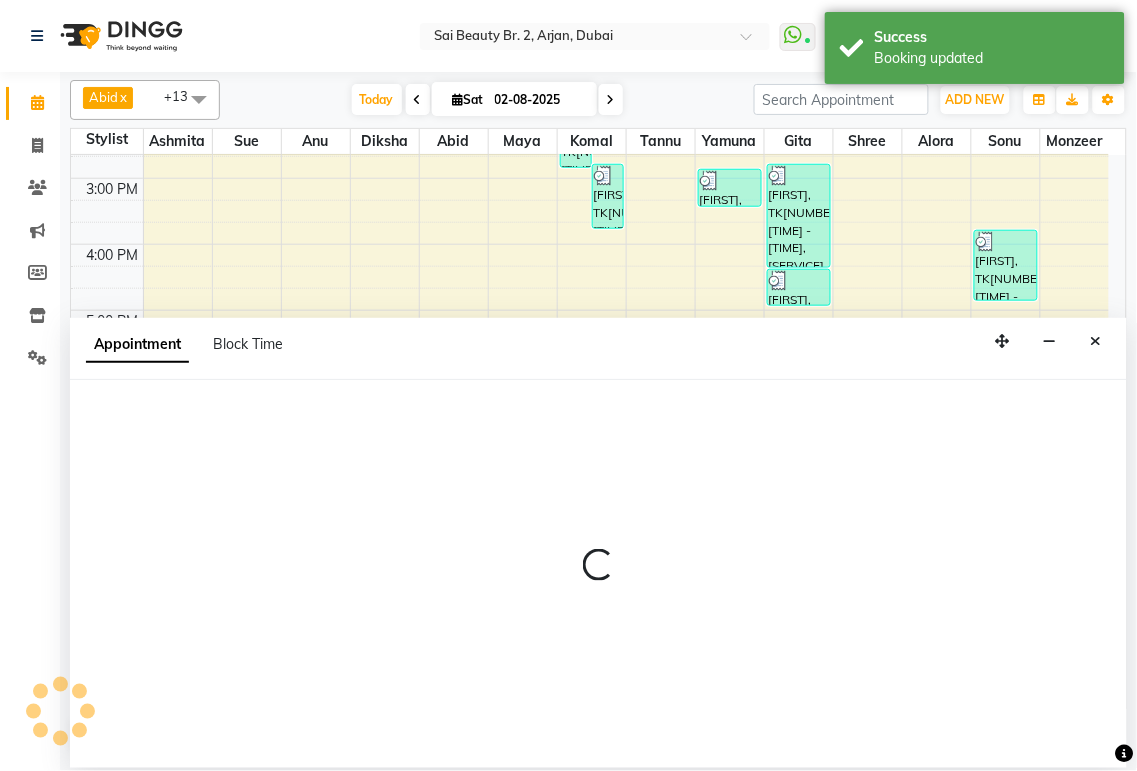 select on "600" 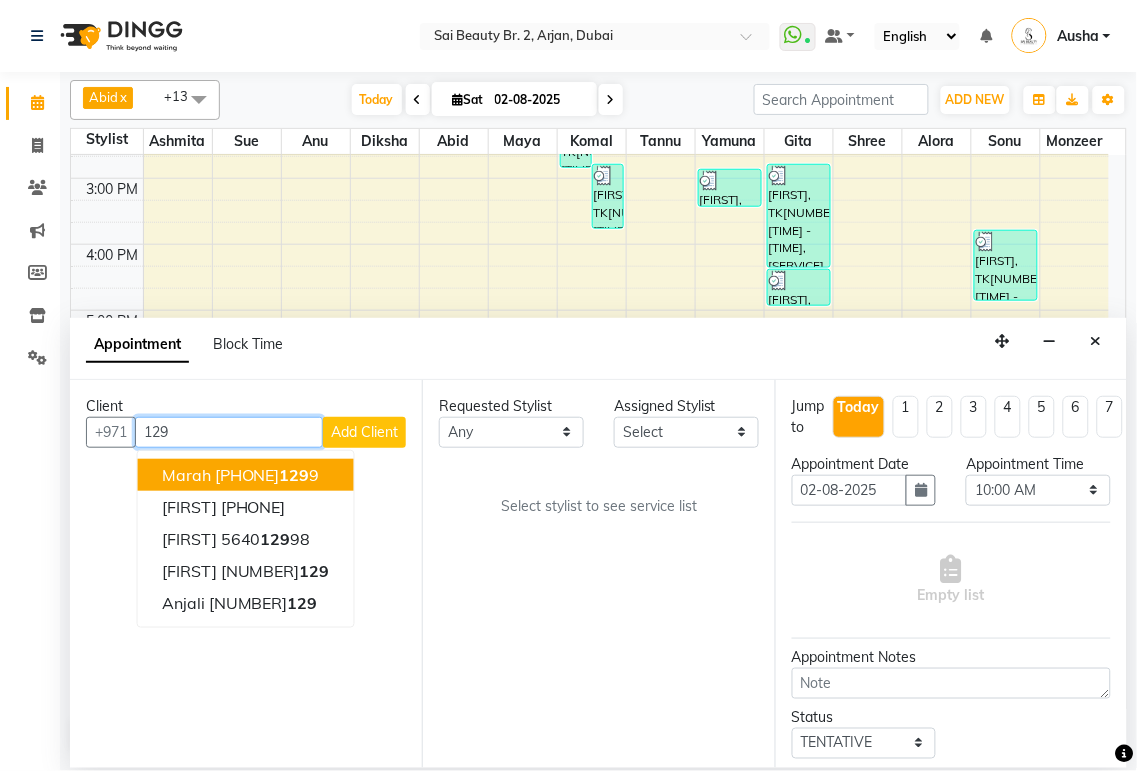 click on "129" at bounding box center (229, 432) 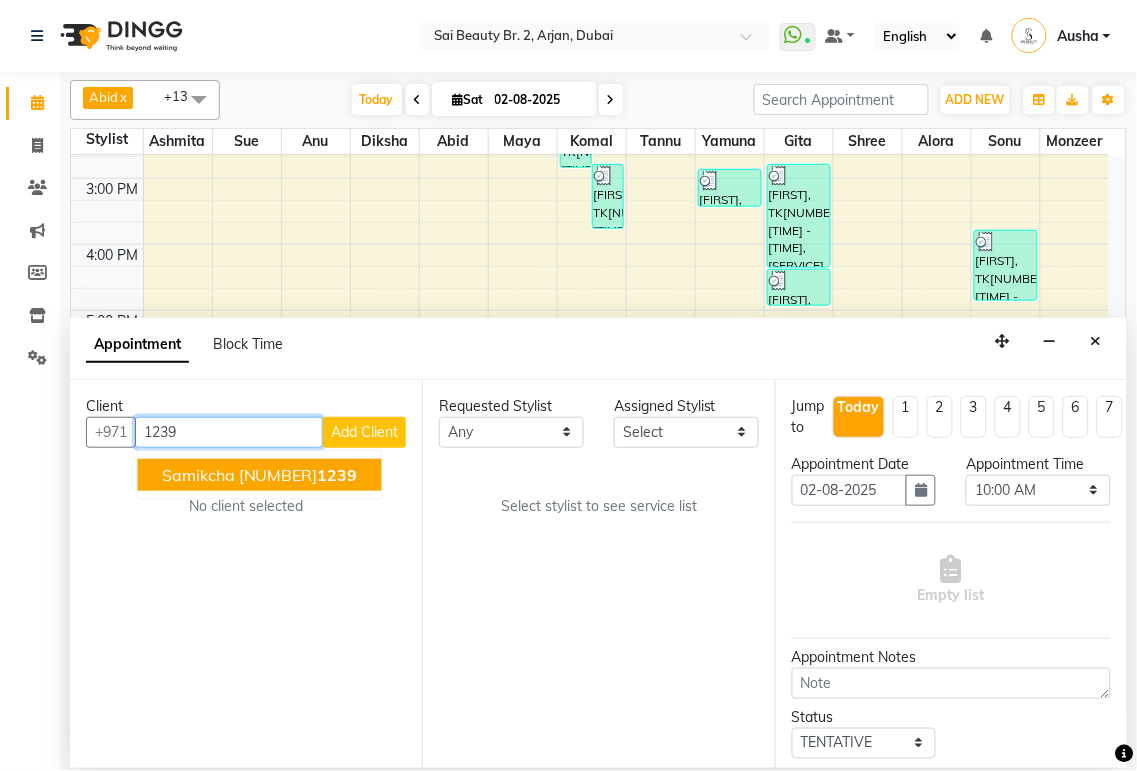click on "[FIRST] [NUMBER] [NUMBER]" at bounding box center (260, 475) 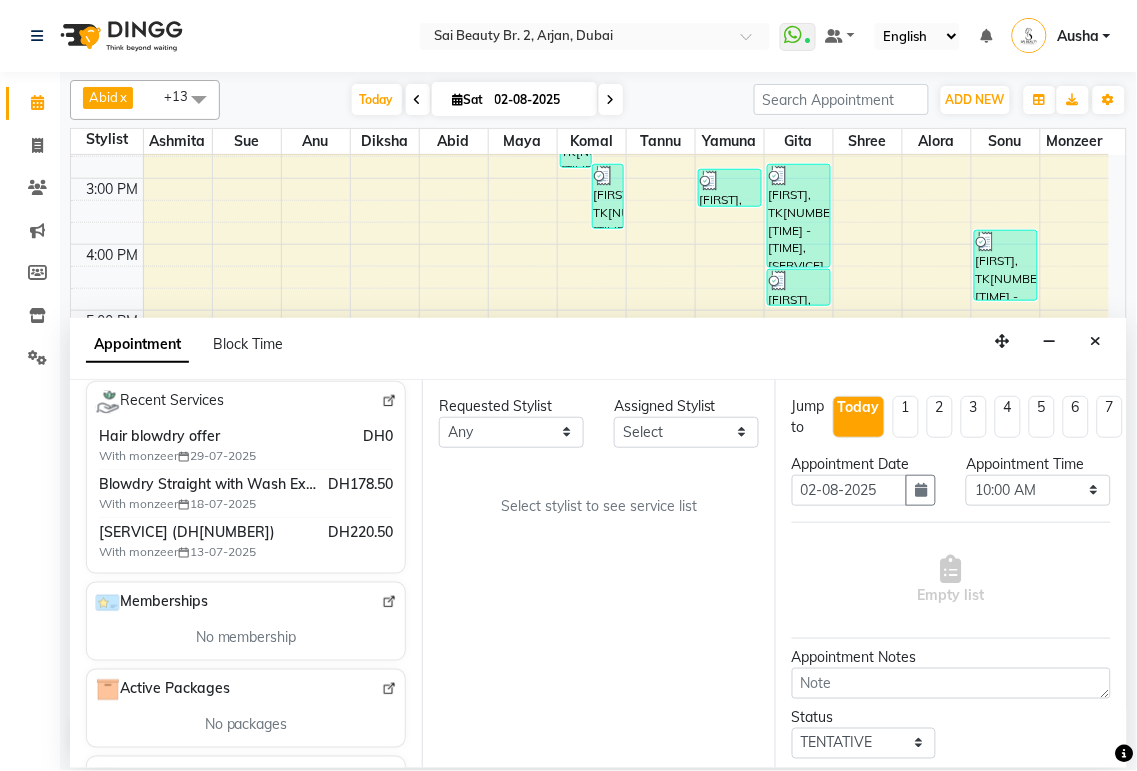 scroll, scrollTop: 408, scrollLeft: 0, axis: vertical 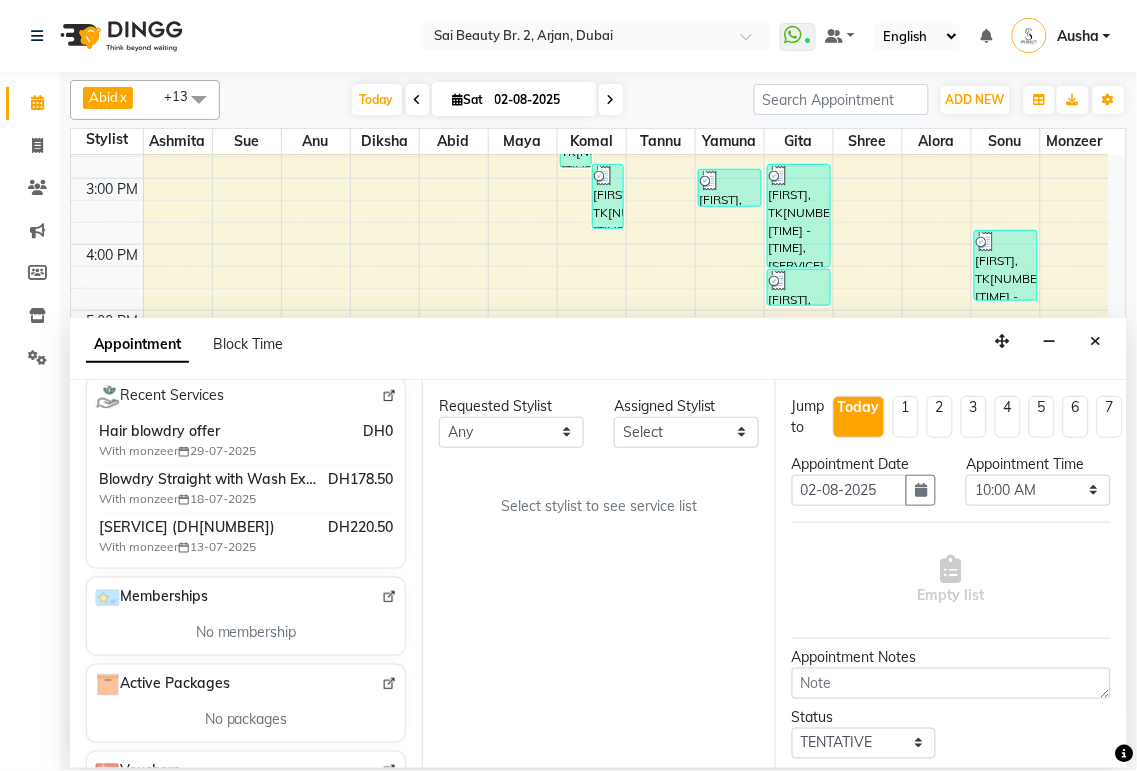 type on "585901239" 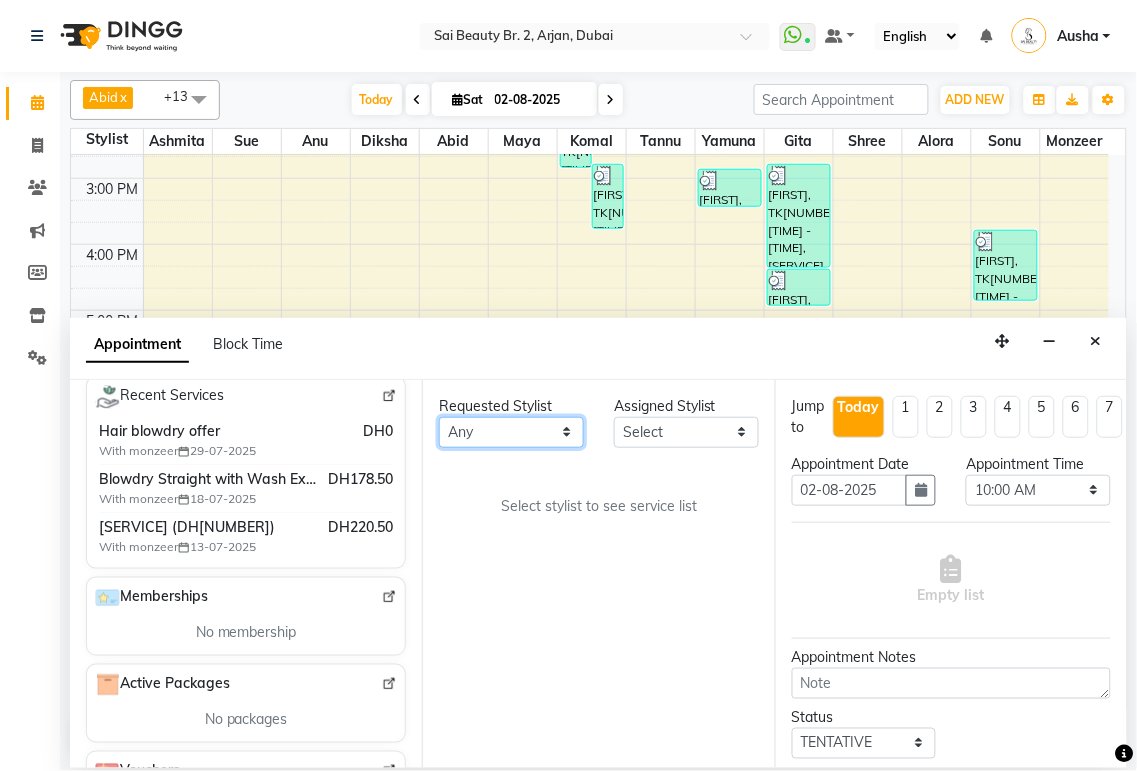 click on "Any Abid Alora Anu Ashmita Diksha Gita Komal Maya monzeer Shree sonu Sue Sumi Tannu Yamuna" at bounding box center [511, 432] 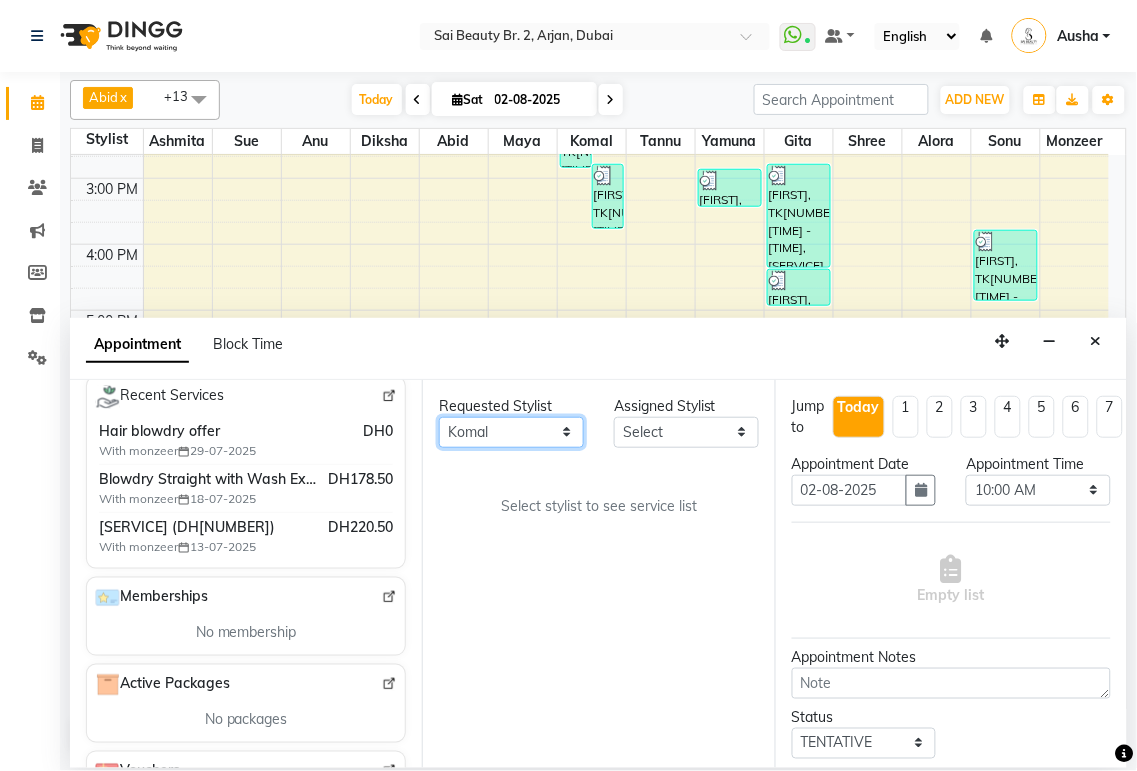 click on "Any Abid Alora Anu Ashmita Diksha Gita Komal Maya monzeer Shree sonu Sue Sumi Tannu Yamuna" at bounding box center [511, 432] 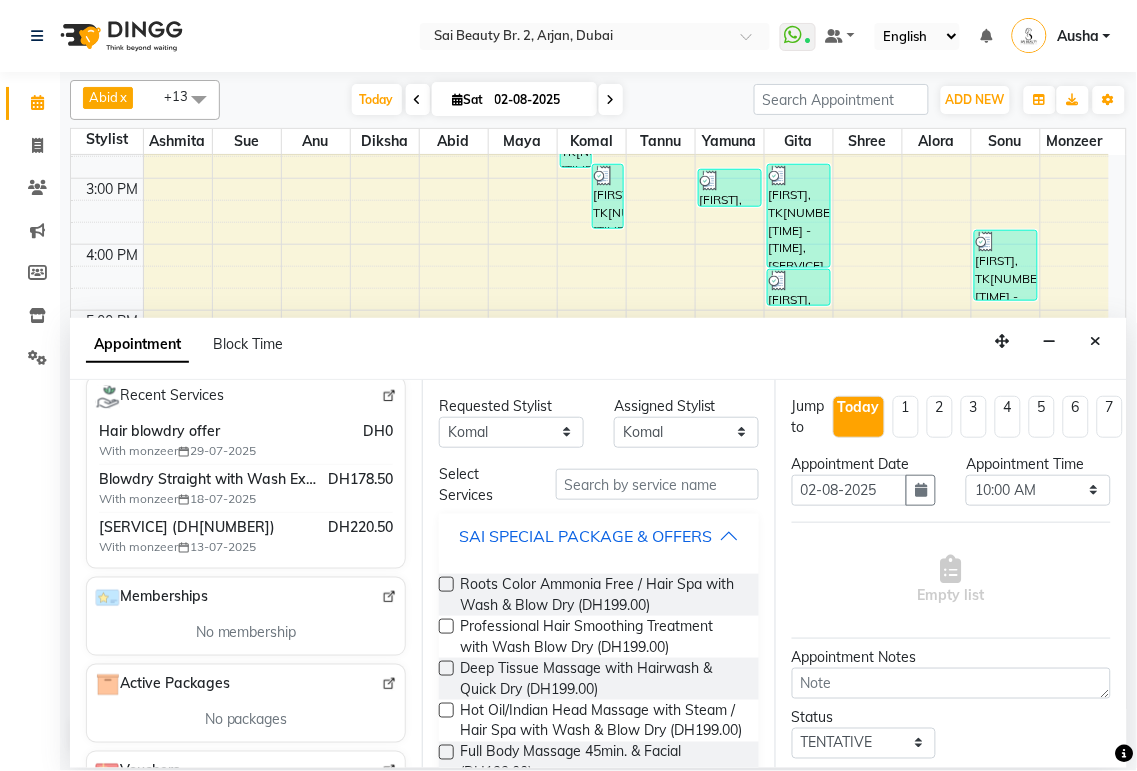 click on "SAI SPECIAL PACKAGE & OFFERS" at bounding box center [585, 536] 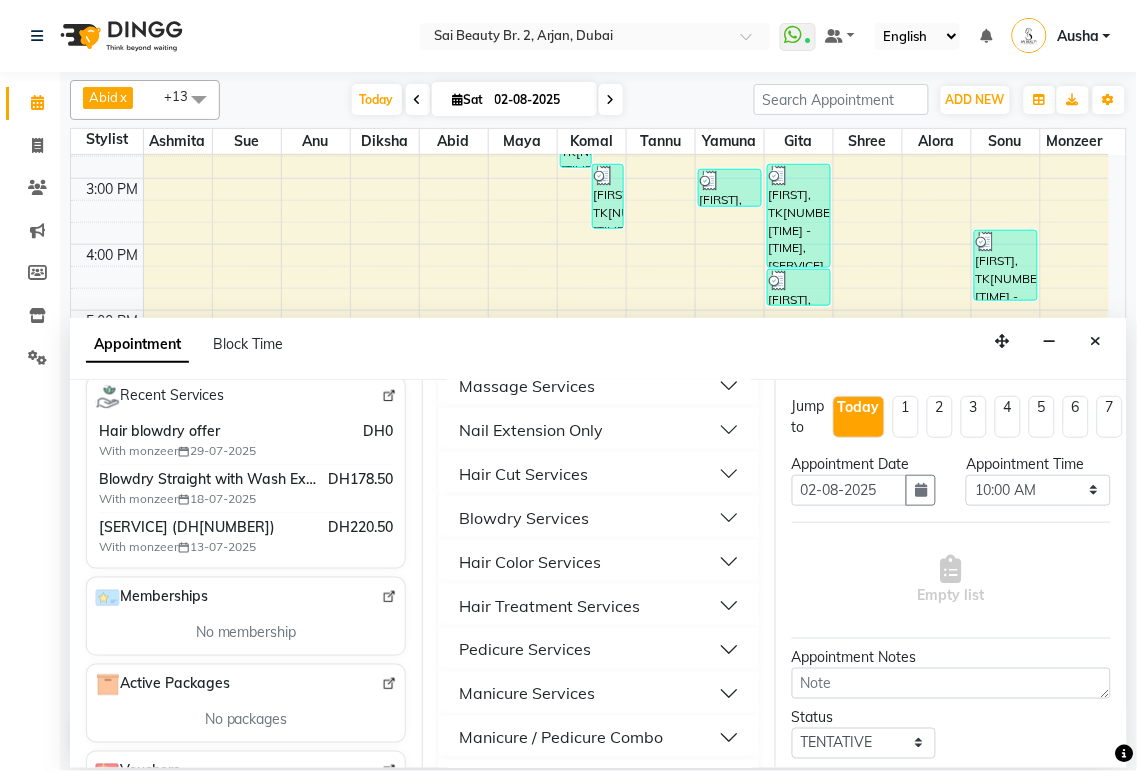 scroll, scrollTop: 460, scrollLeft: 0, axis: vertical 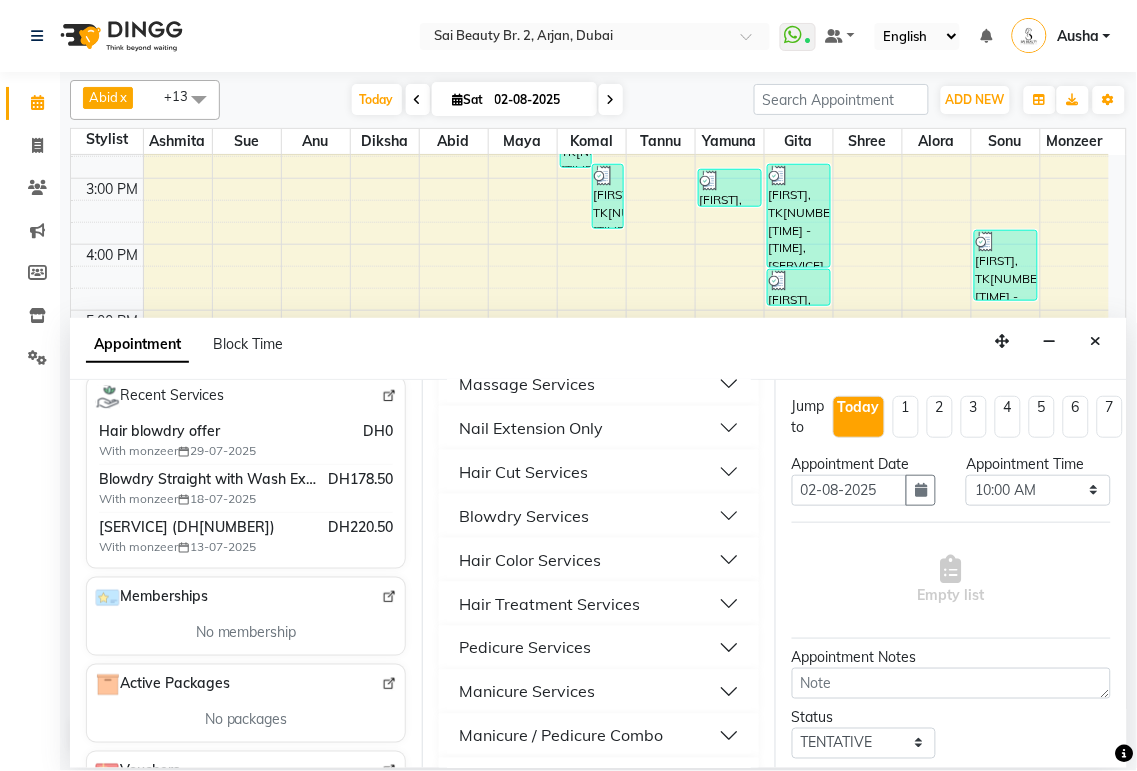 click on "Nail Extension Only" at bounding box center [598, 428] 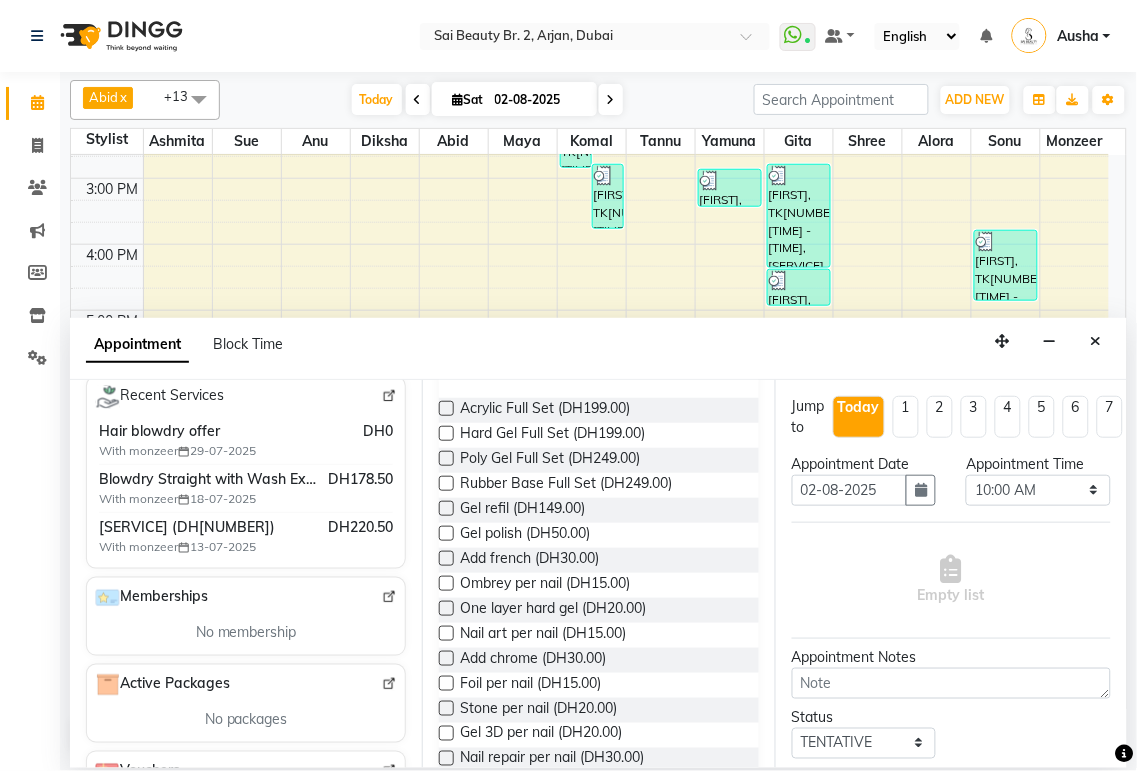 scroll, scrollTop: 530, scrollLeft: 0, axis: vertical 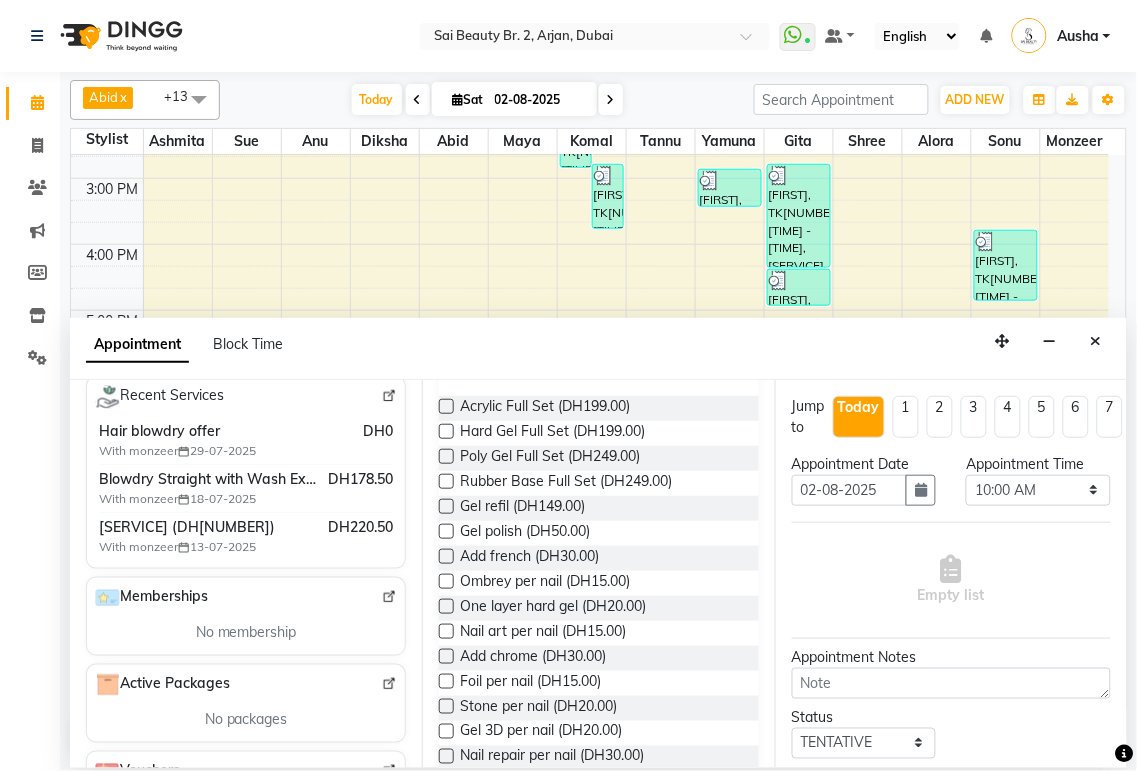 click at bounding box center [446, 506] 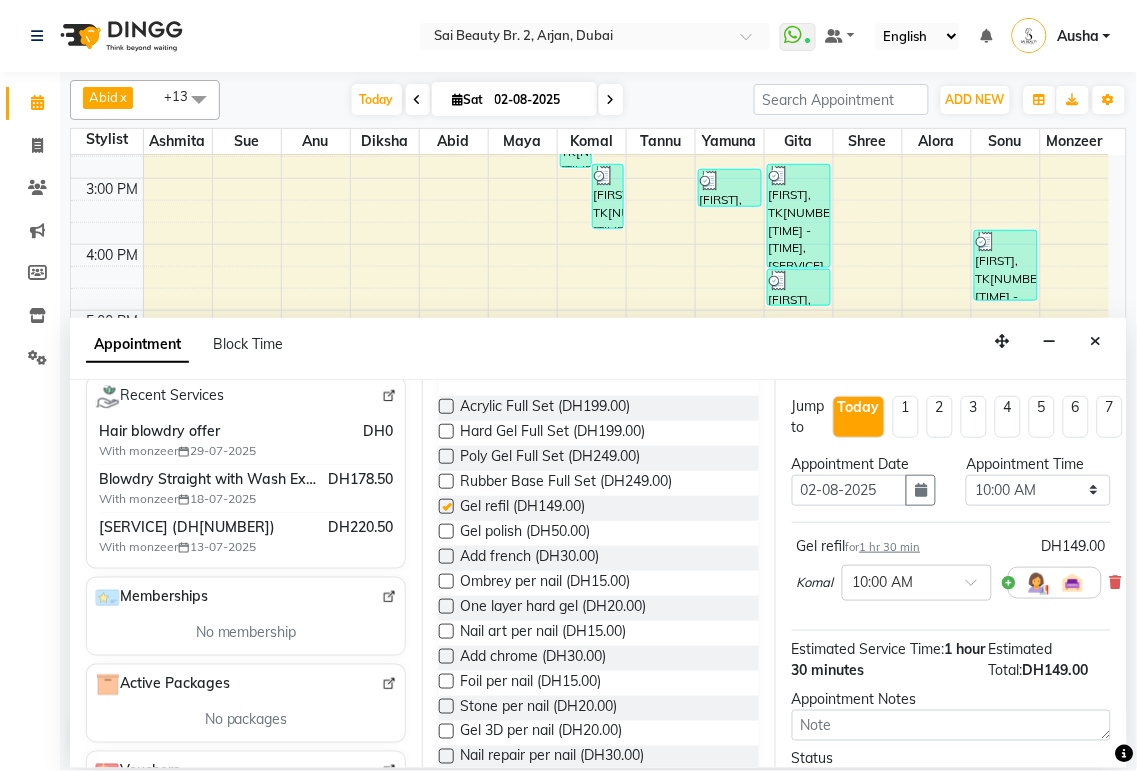 checkbox on "false" 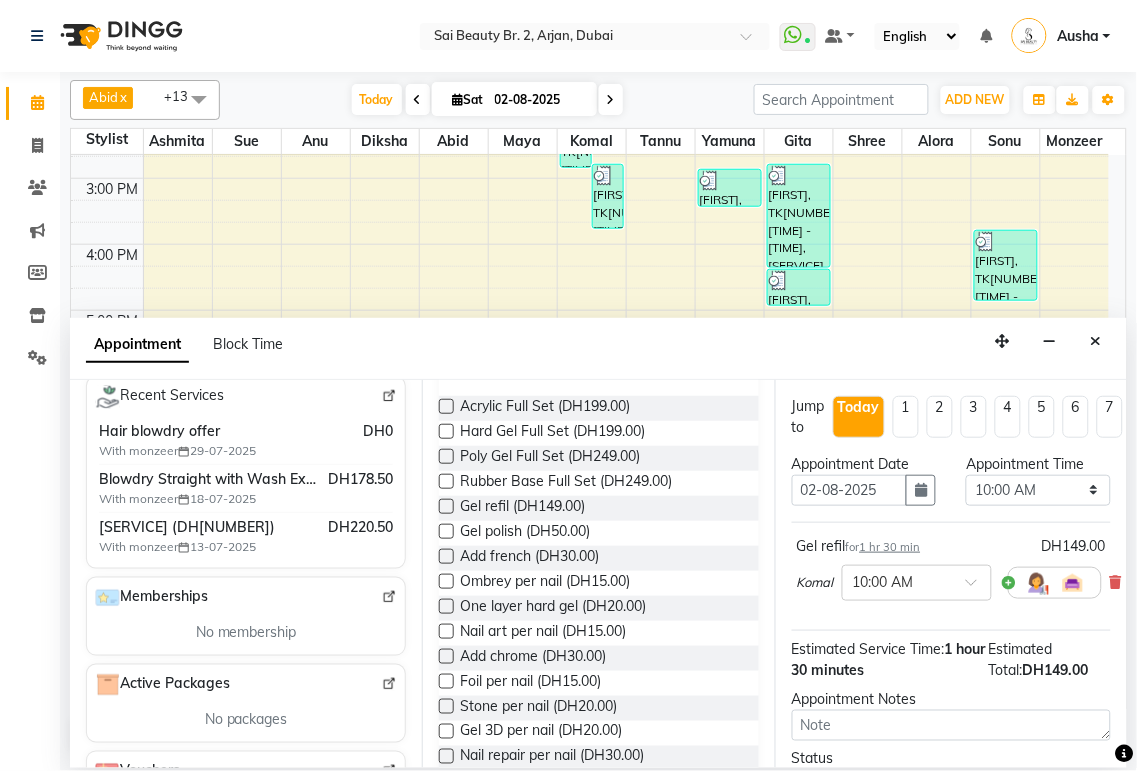 click at bounding box center [446, 531] 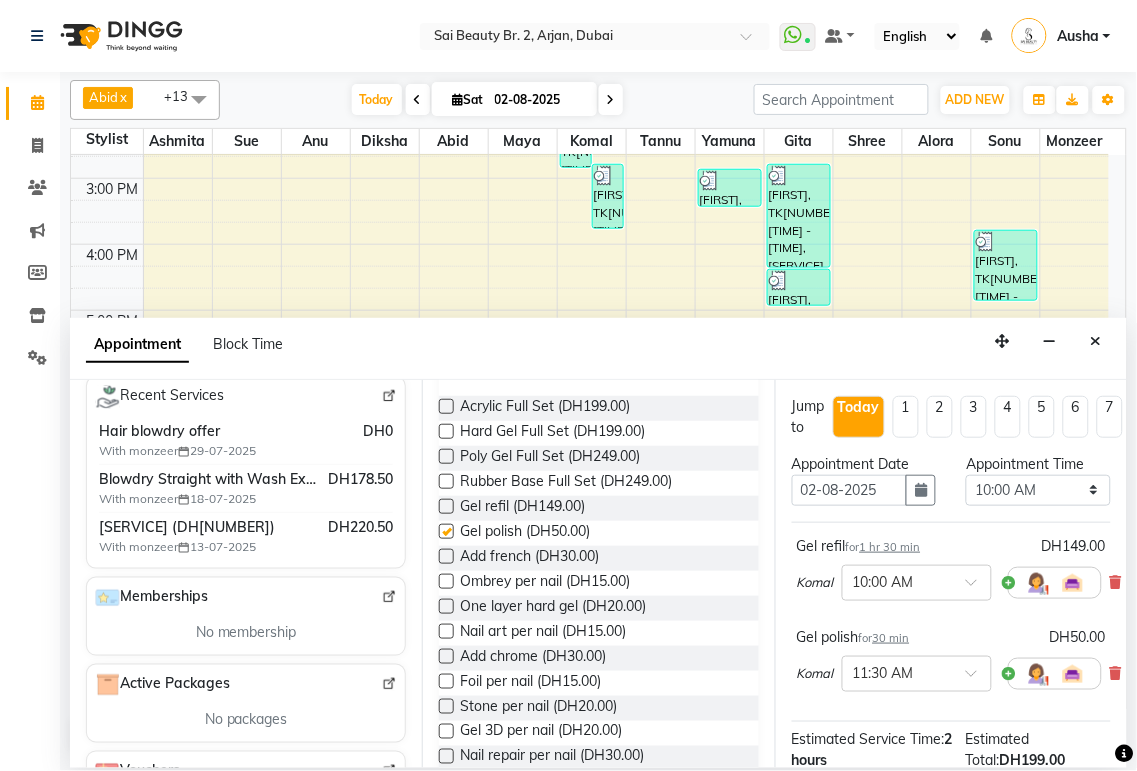 checkbox on "false" 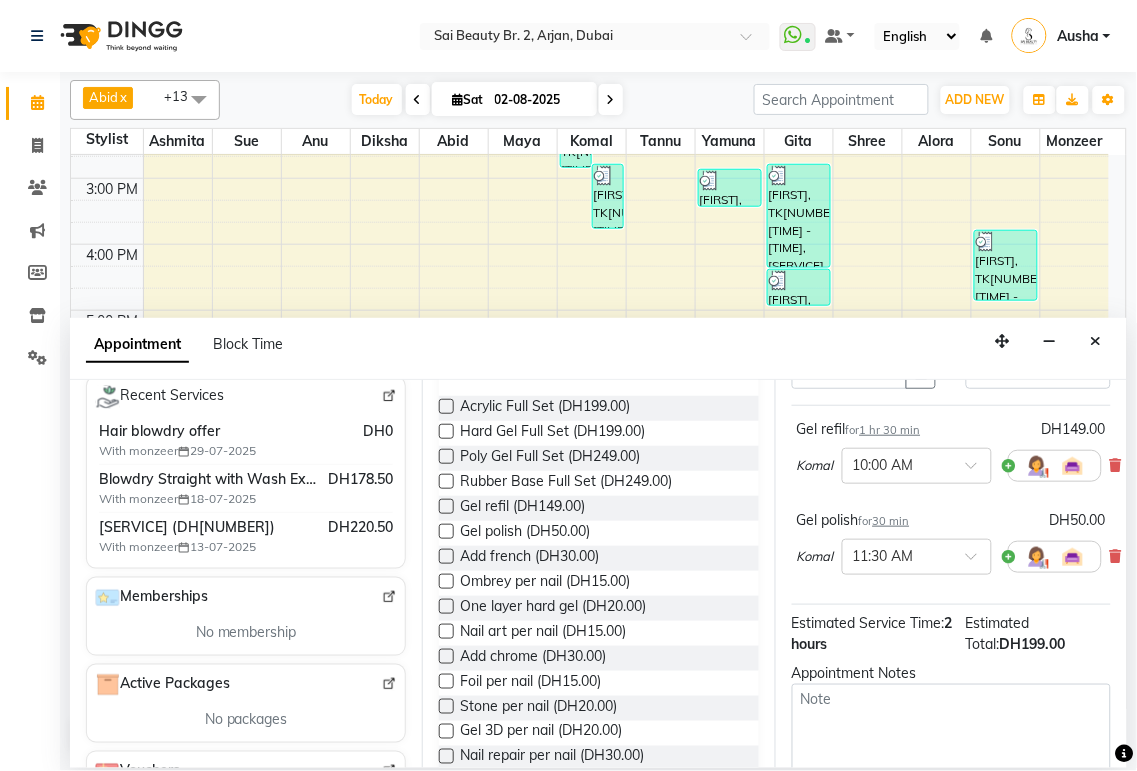 scroll, scrollTop: 0, scrollLeft: 0, axis: both 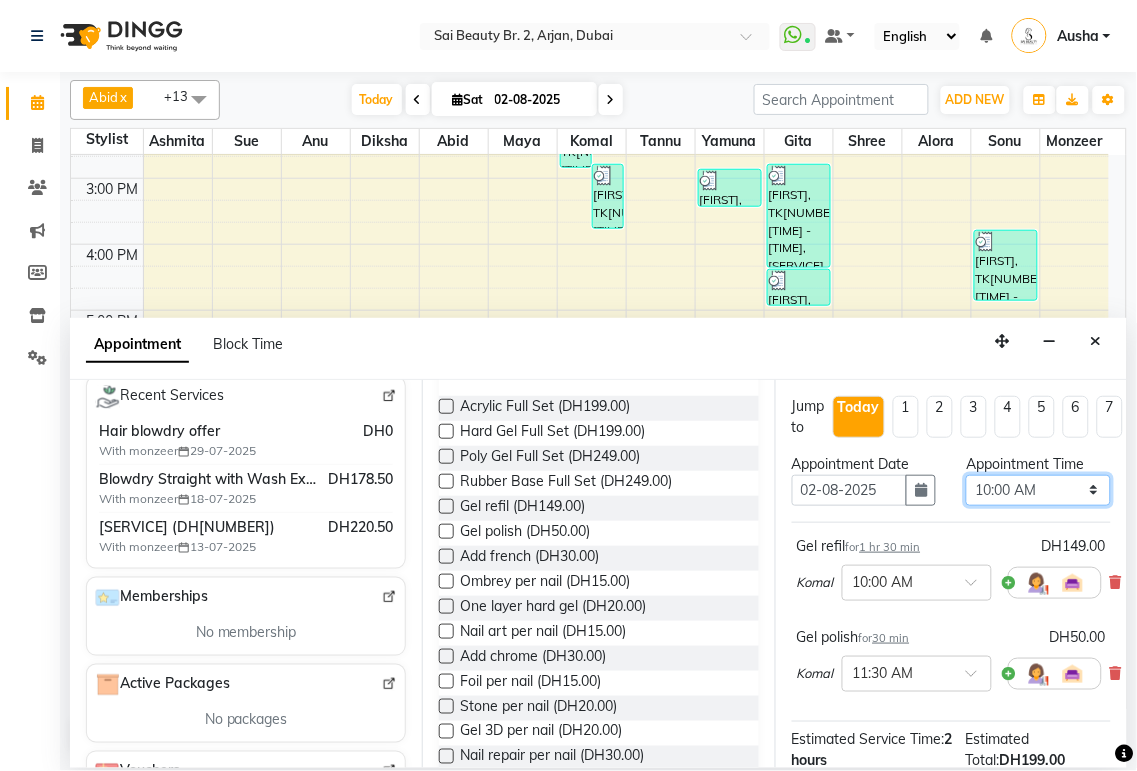 click on "Select 10:00 AM 10:05 AM 10:10 AM 10:15 AM 10:20 AM 10:25 AM 10:30 AM 10:35 AM 10:40 AM 10:45 AM 10:50 AM 10:55 AM 11:00 AM 11:05 AM 11:10 AM 11:15 AM 11:20 AM 11:25 AM 11:30 AM 11:35 AM 11:40 AM 11:45 AM 11:50 AM 11:55 AM 12:00 PM 12:05 PM 12:10 PM 12:15 PM 12:20 PM 12:25 PM 12:30 PM 12:35 PM 12:40 PM 12:45 PM 12:50 PM 12:55 PM 01:00 PM 01:05 PM 01:10 PM 01:15 PM 01:20 PM 01:25 PM 01:30 PM 01:35 PM 01:40 PM 01:45 PM 01:50 PM 01:55 PM 02:00 PM 02:05 PM 02:10 PM 02:15 PM 02:20 PM 02:25 PM 02:30 PM 02:35 PM 02:40 PM 02:45 PM 02:50 PM 02:55 PM 03:00 PM 03:05 PM 03:10 PM 03:15 PM 03:20 PM 03:25 PM 03:30 PM 03:35 PM 03:40 PM 03:45 PM 03:50 PM 03:55 PM 04:00 PM 04:05 PM 04:10 PM 04:15 PM 04:20 PM 04:25 PM 04:30 PM 04:35 PM 04:40 PM 04:45 PM 04:50 PM 04:55 PM 05:00 PM 05:05 PM 05:10 PM 05:15 PM 05:20 PM 05:25 PM 05:30 PM 05:35 PM 05:40 PM 05:45 PM 05:50 PM 05:55 PM 06:00 PM 06:05 PM 06:10 PM 06:15 PM 06:20 PM 06:25 PM 06:30 PM 06:35 PM 06:40 PM 06:45 PM 06:50 PM 06:55 PM 07:00 PM 07:05 PM 07:10 PM 07:15 PM 07:20 PM" at bounding box center (1038, 490) 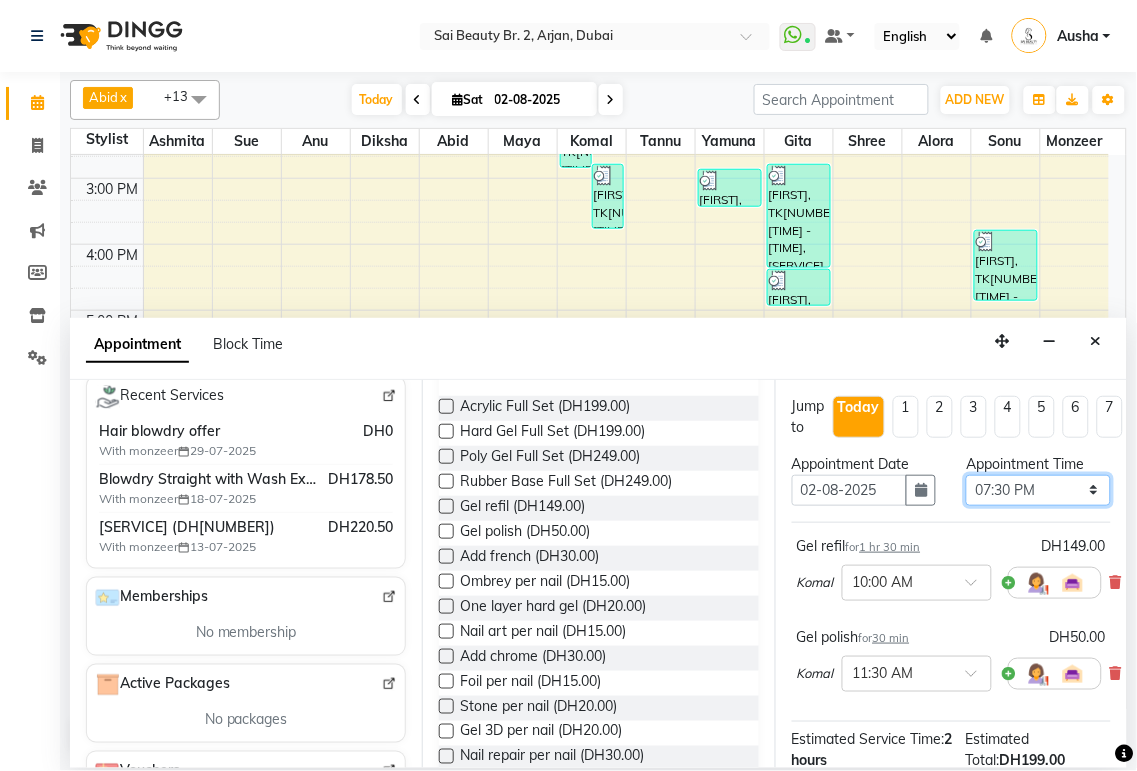click on "Select 10:00 AM 10:05 AM 10:10 AM 10:15 AM 10:20 AM 10:25 AM 10:30 AM 10:35 AM 10:40 AM 10:45 AM 10:50 AM 10:55 AM 11:00 AM 11:05 AM 11:10 AM 11:15 AM 11:20 AM 11:25 AM 11:30 AM 11:35 AM 11:40 AM 11:45 AM 11:50 AM 11:55 AM 12:00 PM 12:05 PM 12:10 PM 12:15 PM 12:20 PM 12:25 PM 12:30 PM 12:35 PM 12:40 PM 12:45 PM 12:50 PM 12:55 PM 01:00 PM 01:05 PM 01:10 PM 01:15 PM 01:20 PM 01:25 PM 01:30 PM 01:35 PM 01:40 PM 01:45 PM 01:50 PM 01:55 PM 02:00 PM 02:05 PM 02:10 PM 02:15 PM 02:20 PM 02:25 PM 02:30 PM 02:35 PM 02:40 PM 02:45 PM 02:50 PM 02:55 PM 03:00 PM 03:05 PM 03:10 PM 03:15 PM 03:20 PM 03:25 PM 03:30 PM 03:35 PM 03:40 PM 03:45 PM 03:50 PM 03:55 PM 04:00 PM 04:05 PM 04:10 PM 04:15 PM 04:20 PM 04:25 PM 04:30 PM 04:35 PM 04:40 PM 04:45 PM 04:50 PM 04:55 PM 05:00 PM 05:05 PM 05:10 PM 05:15 PM 05:20 PM 05:25 PM 05:30 PM 05:35 PM 05:40 PM 05:45 PM 05:50 PM 05:55 PM 06:00 PM 06:05 PM 06:10 PM 06:15 PM 06:20 PM 06:25 PM 06:30 PM 06:35 PM 06:40 PM 06:45 PM 06:50 PM 06:55 PM 07:00 PM 07:05 PM 07:10 PM 07:15 PM 07:20 PM" at bounding box center (1038, 490) 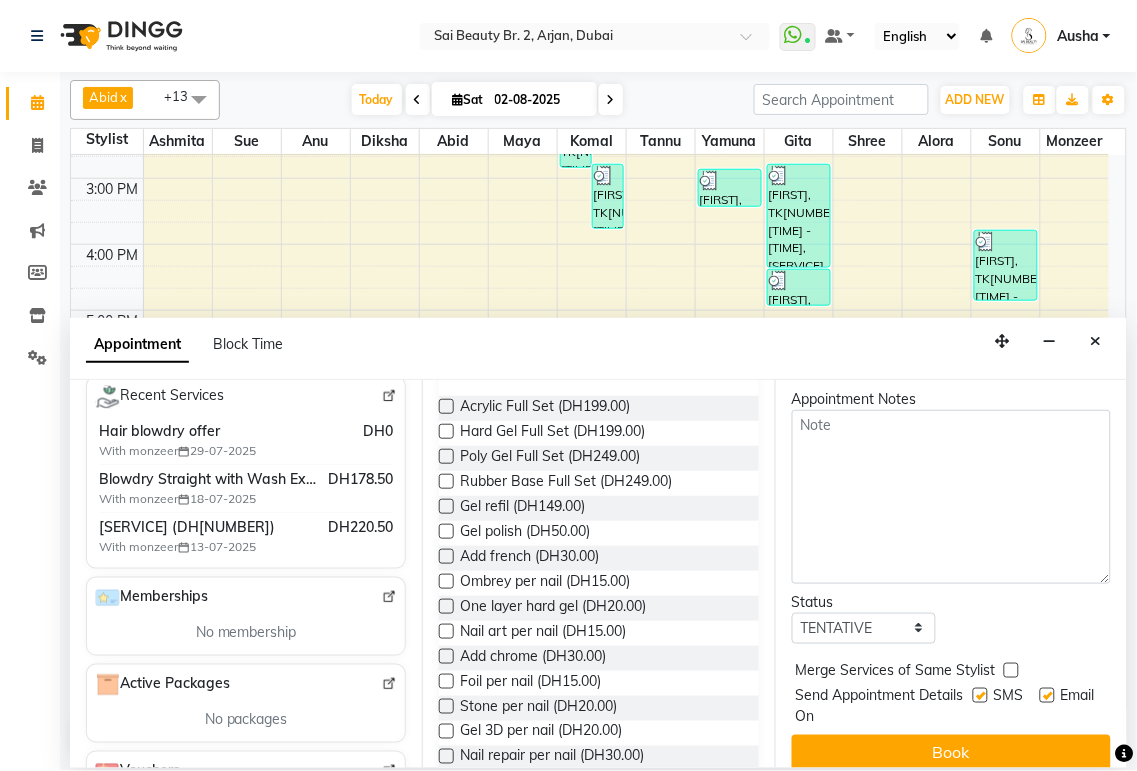 scroll, scrollTop: 426, scrollLeft: 0, axis: vertical 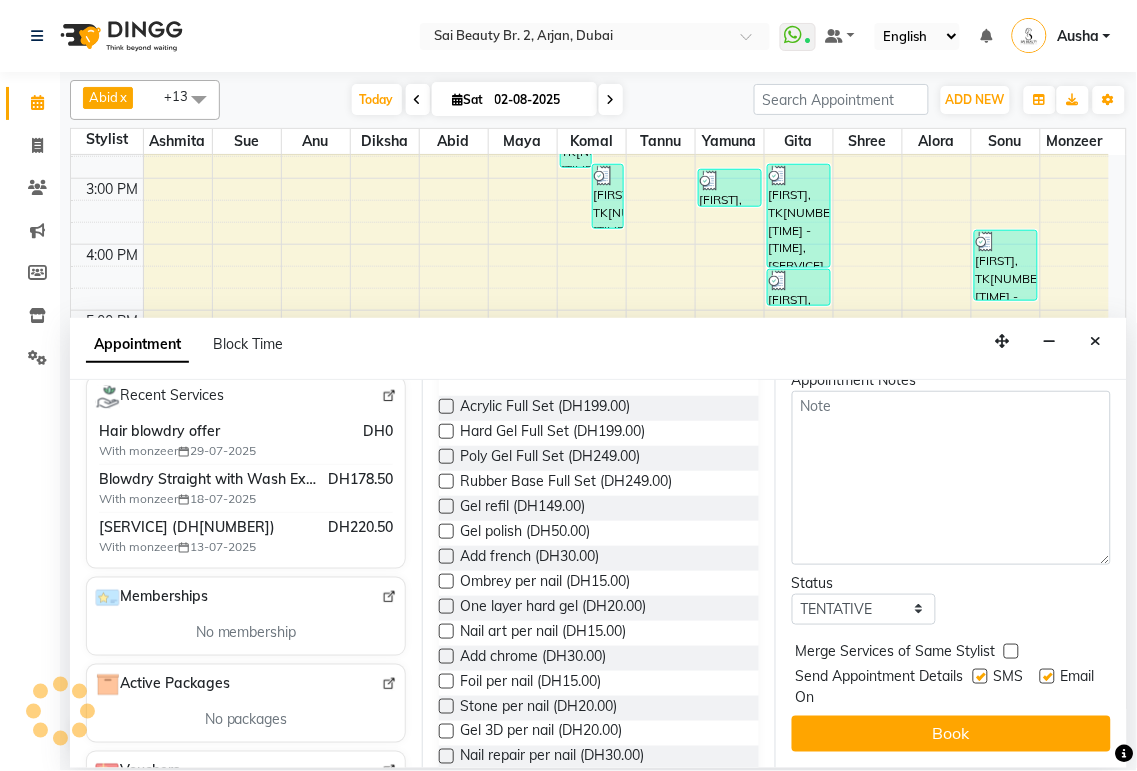 click at bounding box center (1011, 651) 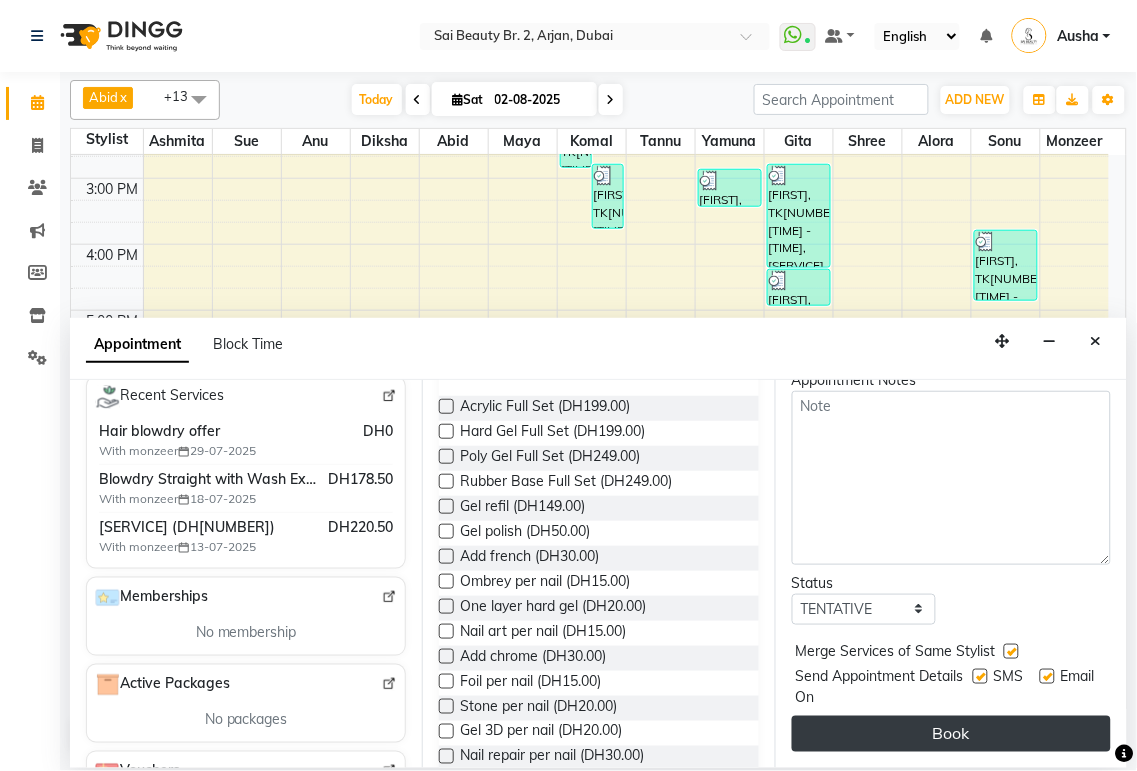 click on "Book" at bounding box center [951, 734] 